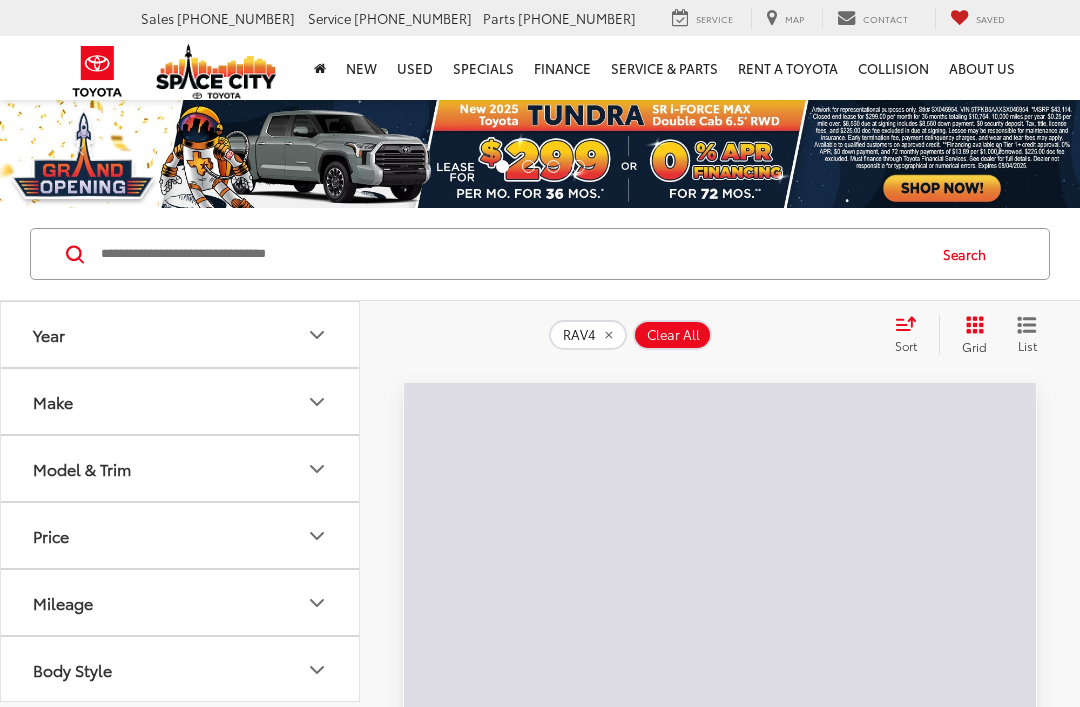 scroll, scrollTop: 0, scrollLeft: 0, axis: both 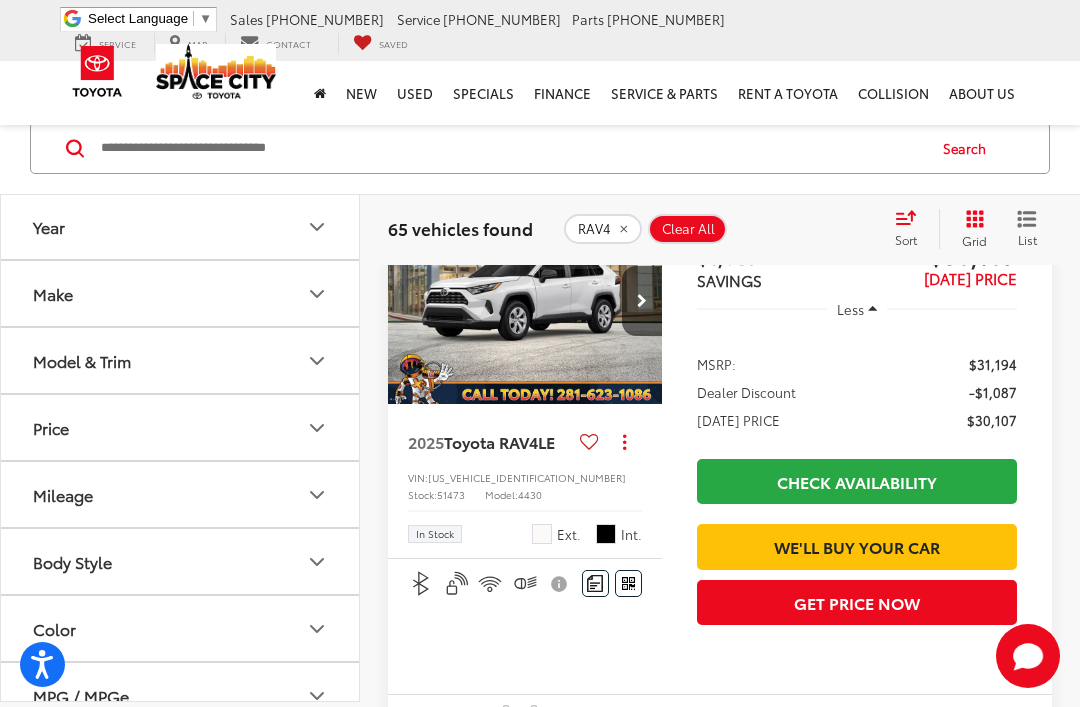 click 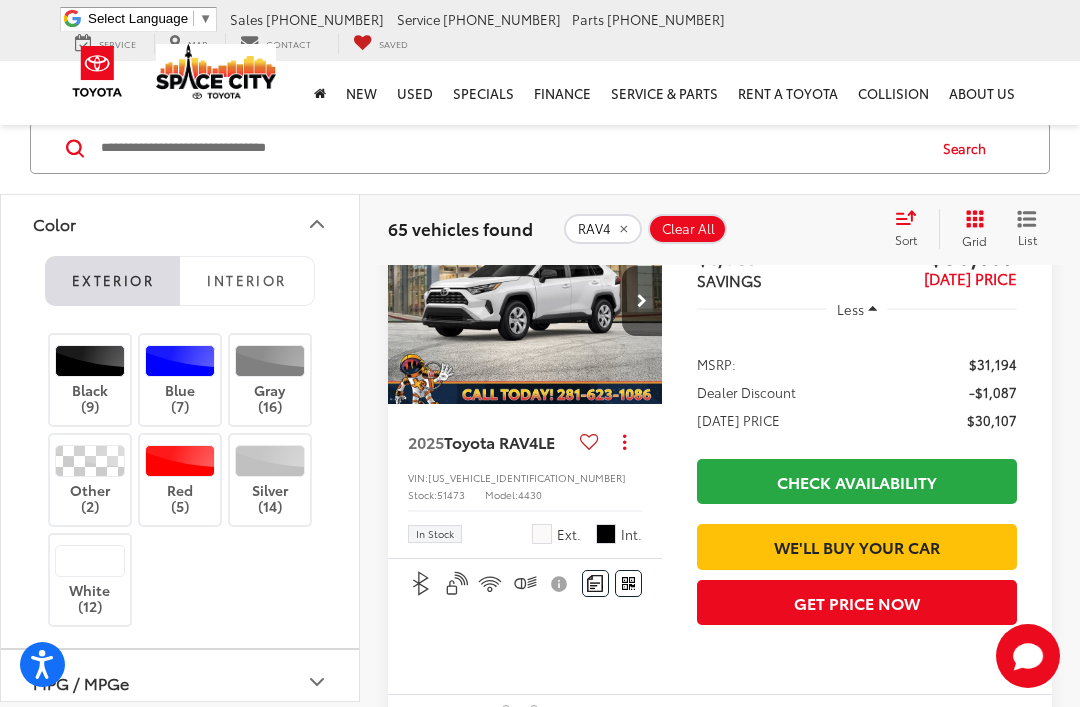 scroll, scrollTop: 420, scrollLeft: 0, axis: vertical 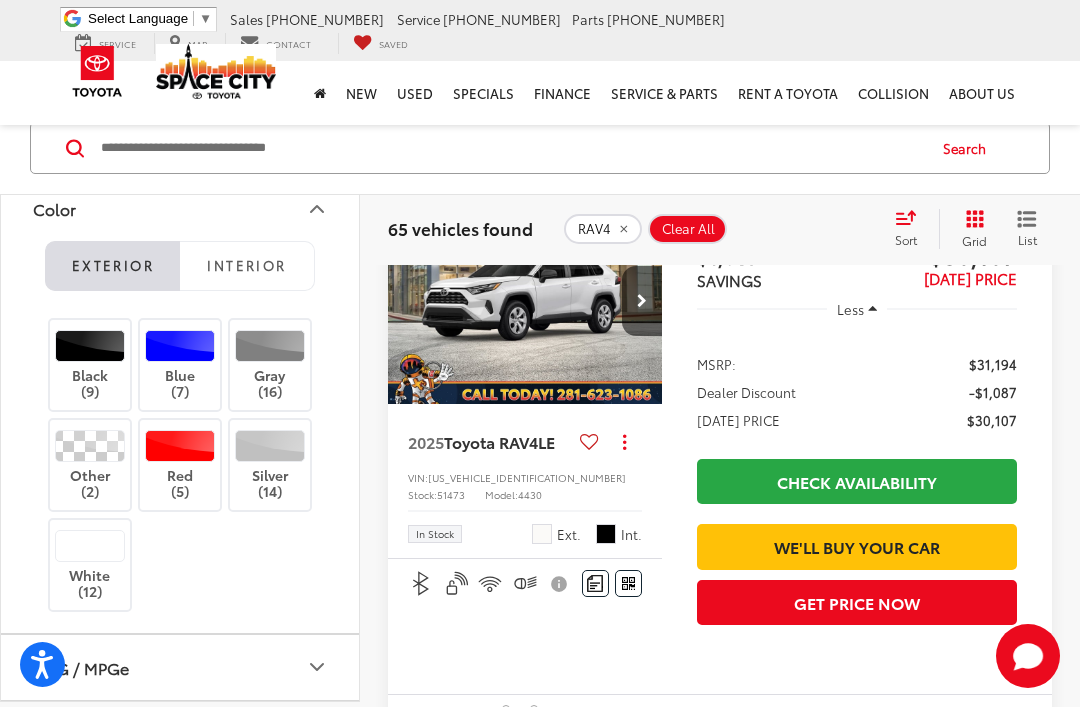 click on "White   (12)" at bounding box center [90, 564] 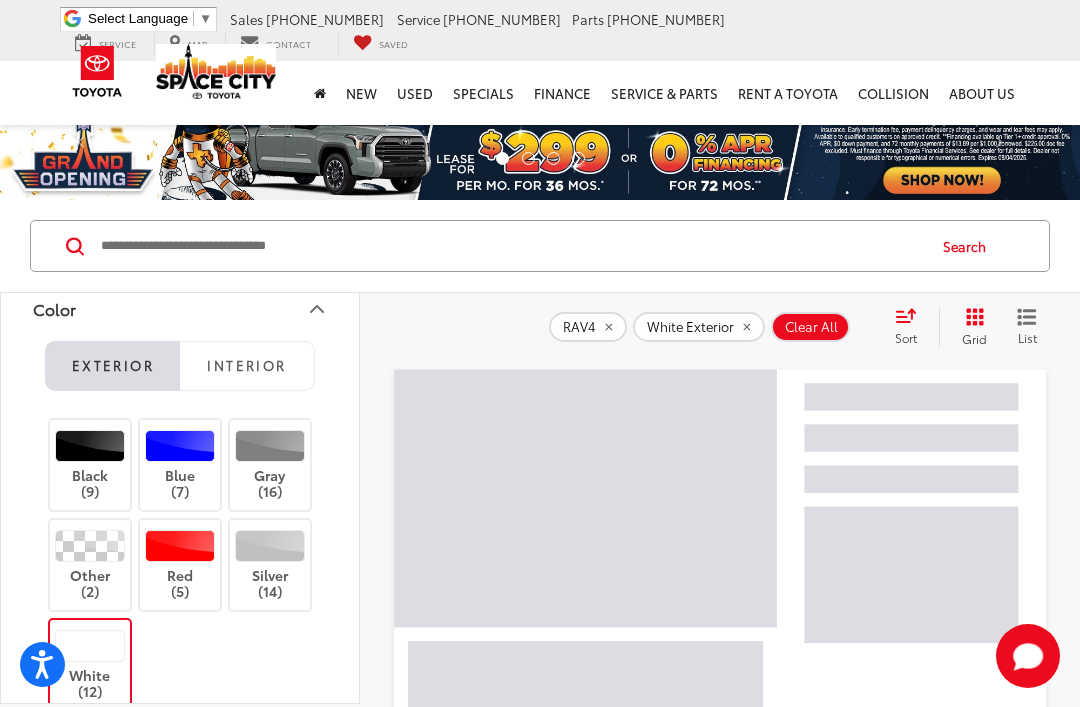 scroll, scrollTop: 2, scrollLeft: 0, axis: vertical 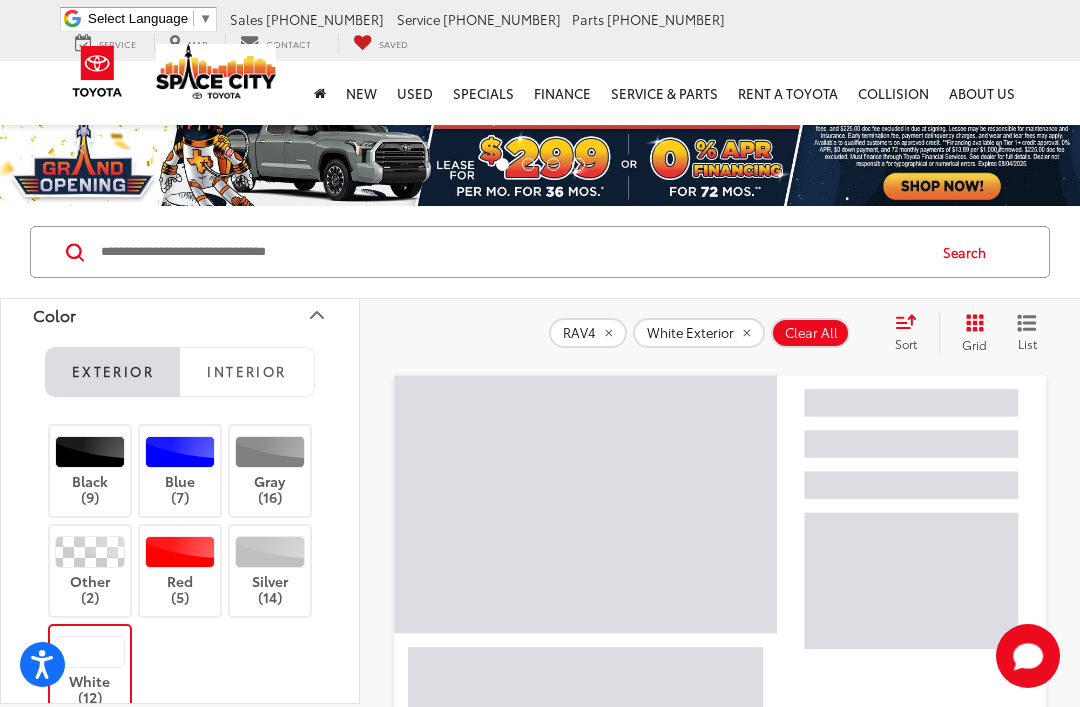 click 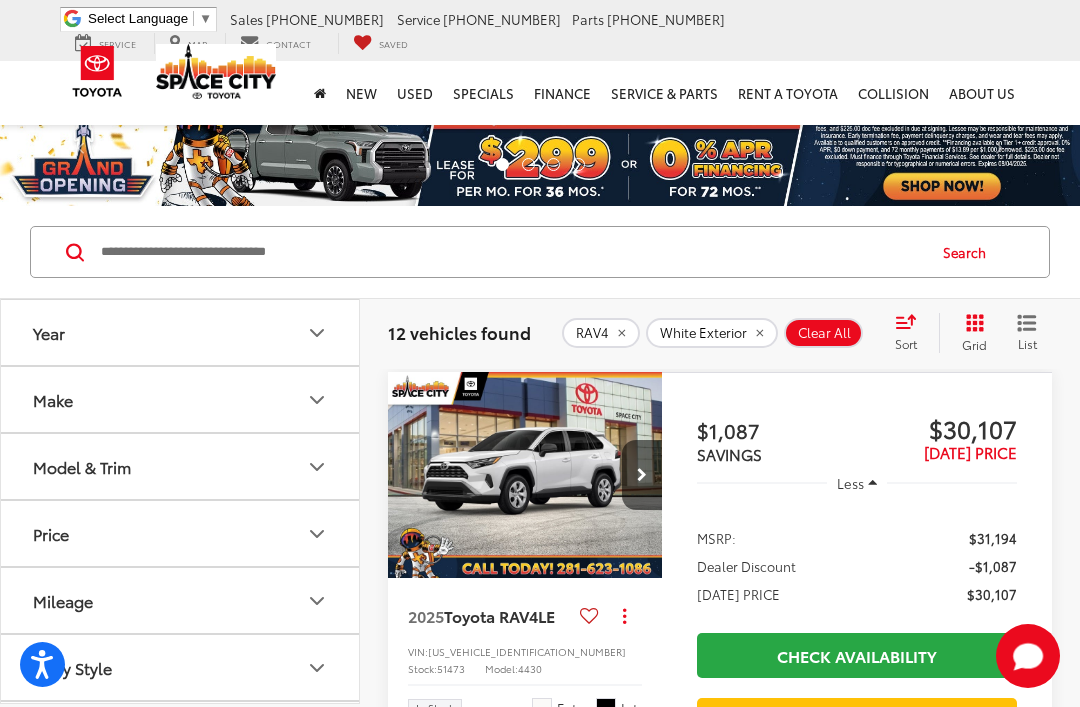 scroll, scrollTop: 0, scrollLeft: 0, axis: both 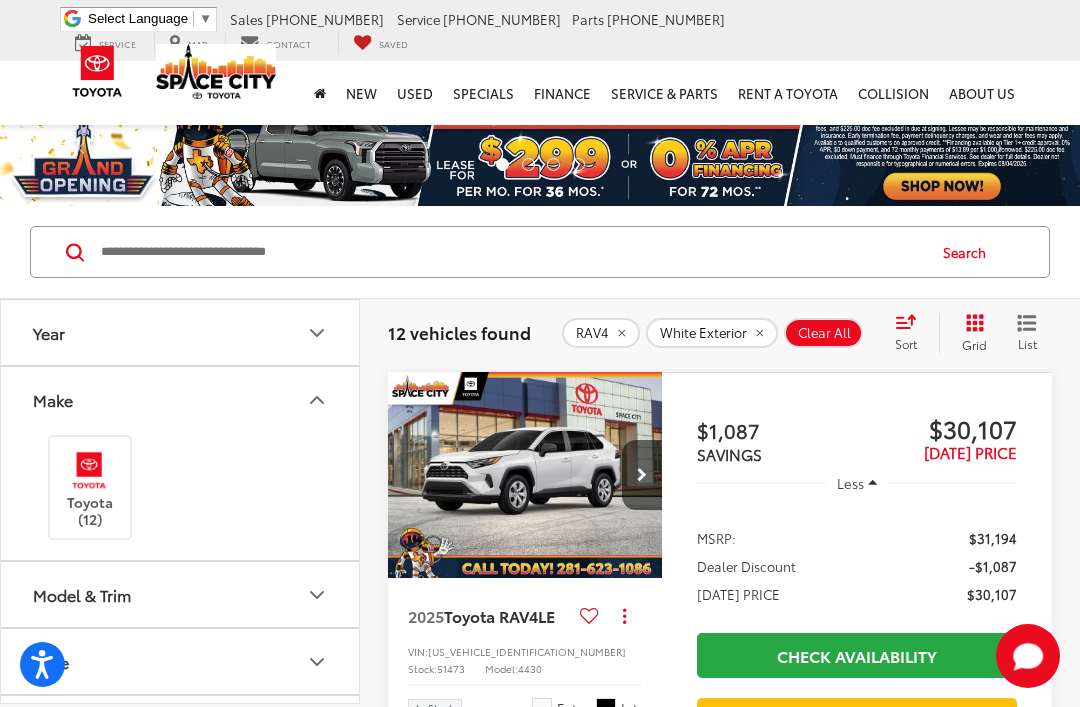 click 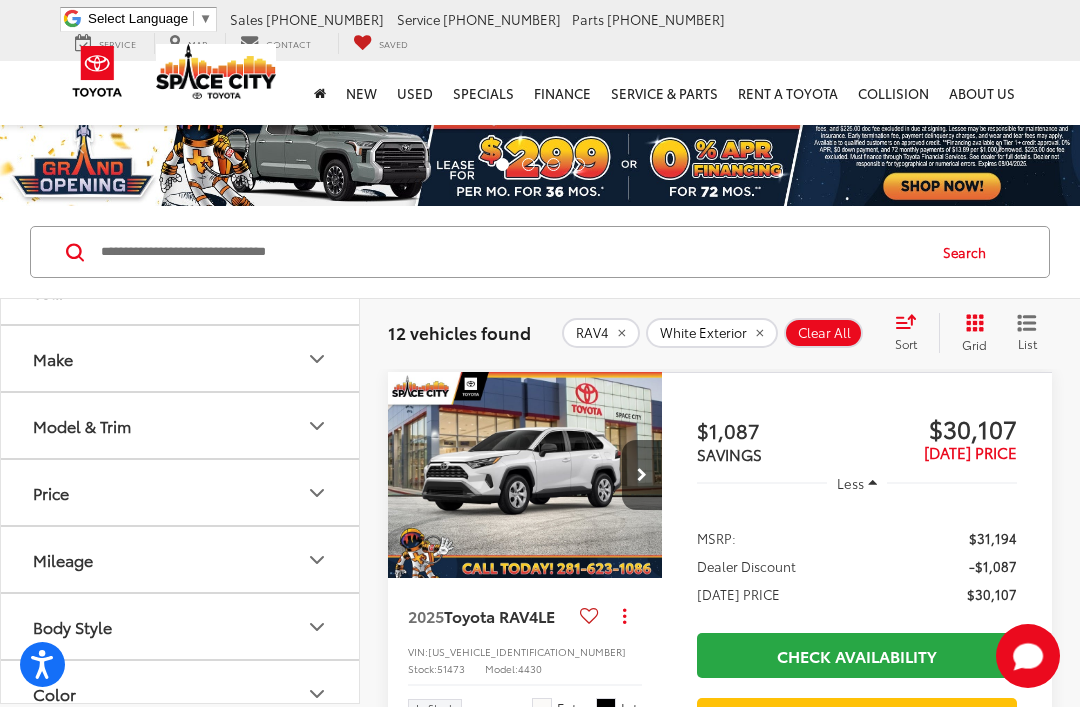 scroll, scrollTop: 49, scrollLeft: 0, axis: vertical 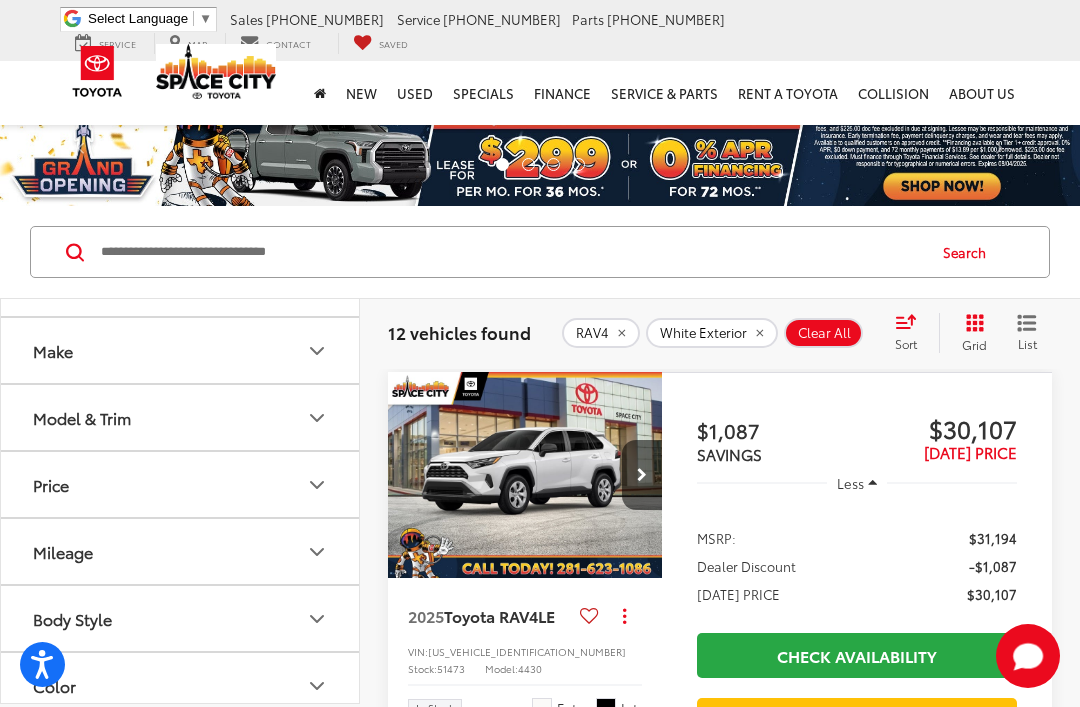 click on "Model & Trim" at bounding box center [181, 417] 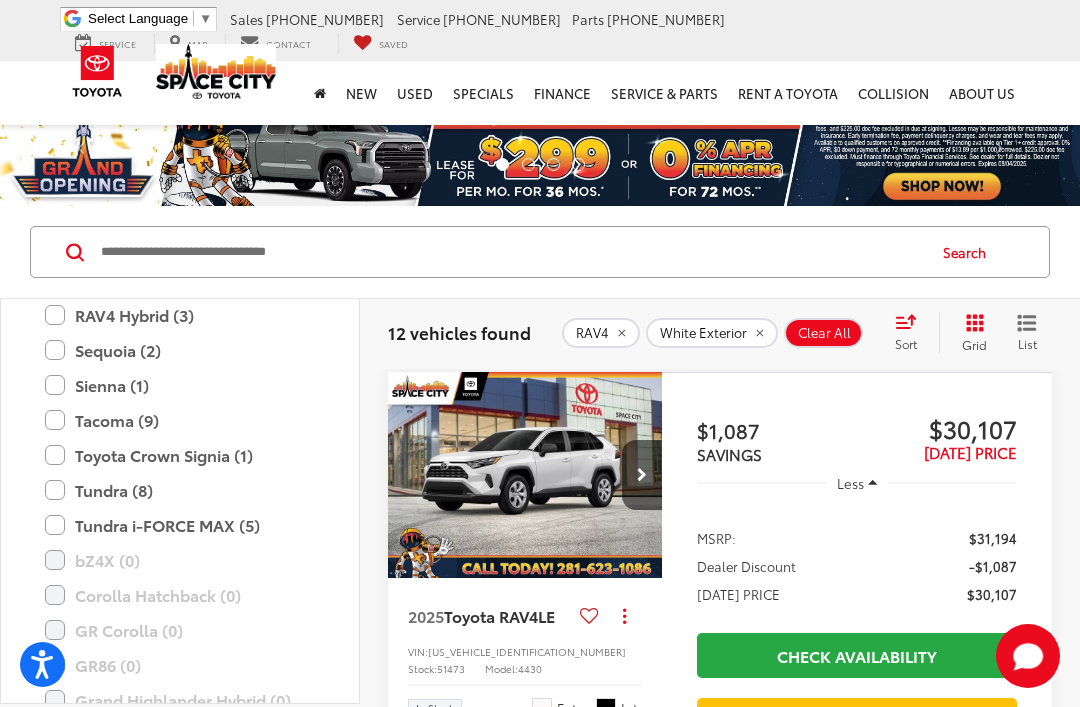 scroll, scrollTop: 787, scrollLeft: 0, axis: vertical 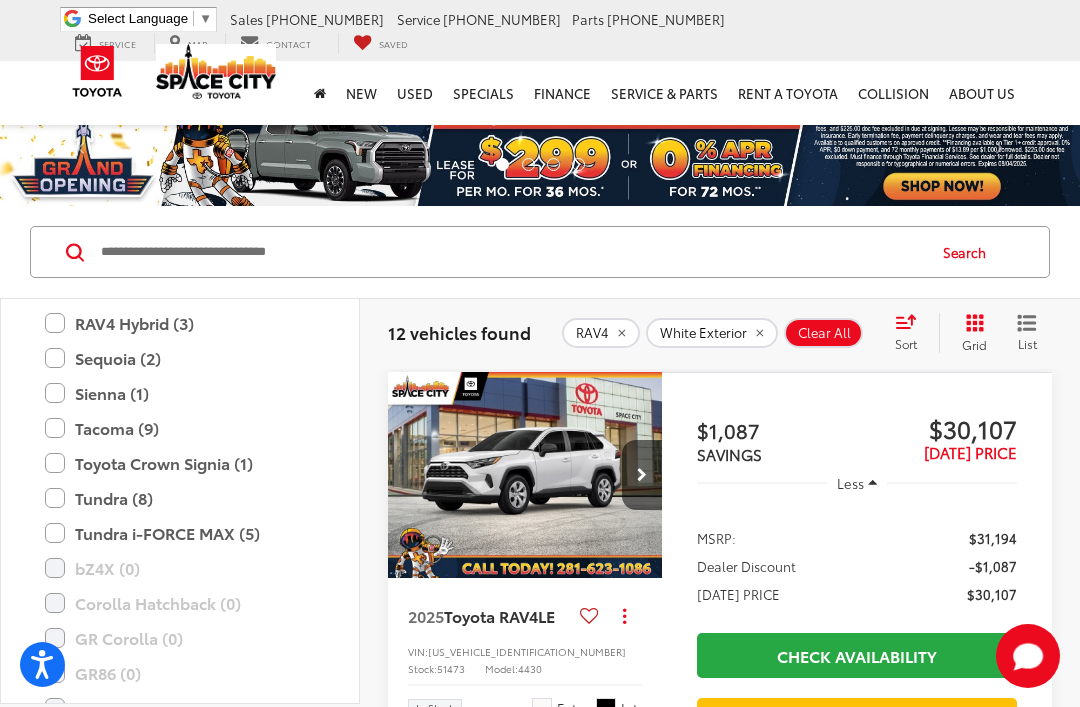 click on "Tundra (8)" at bounding box center (180, 498) 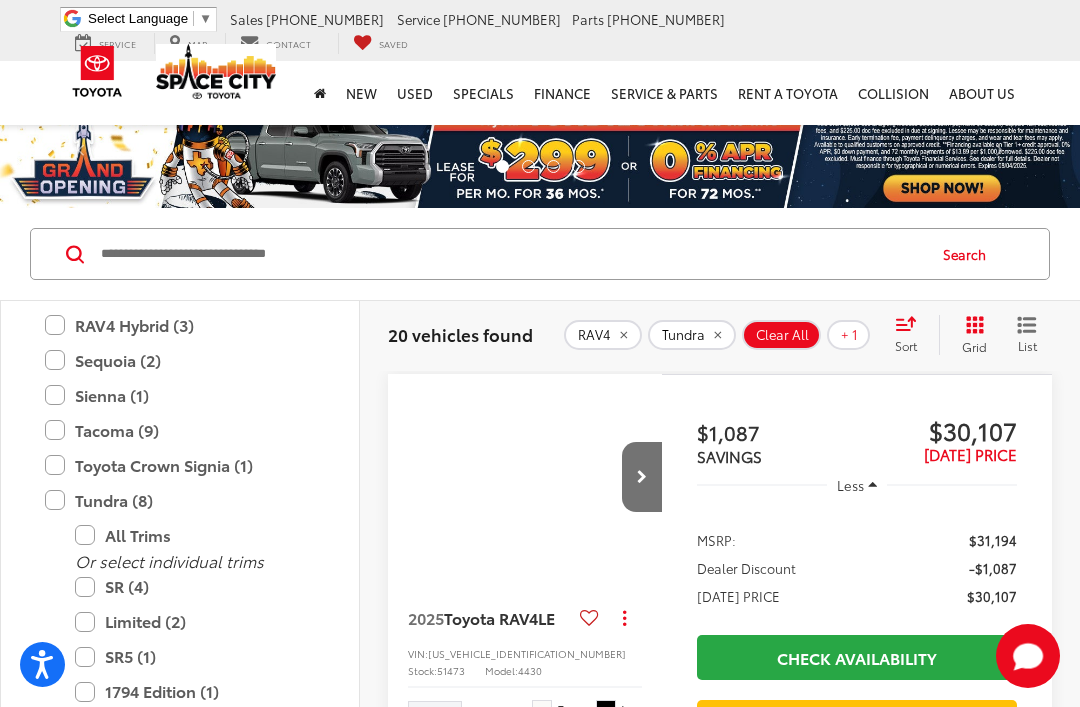scroll, scrollTop: 117, scrollLeft: 0, axis: vertical 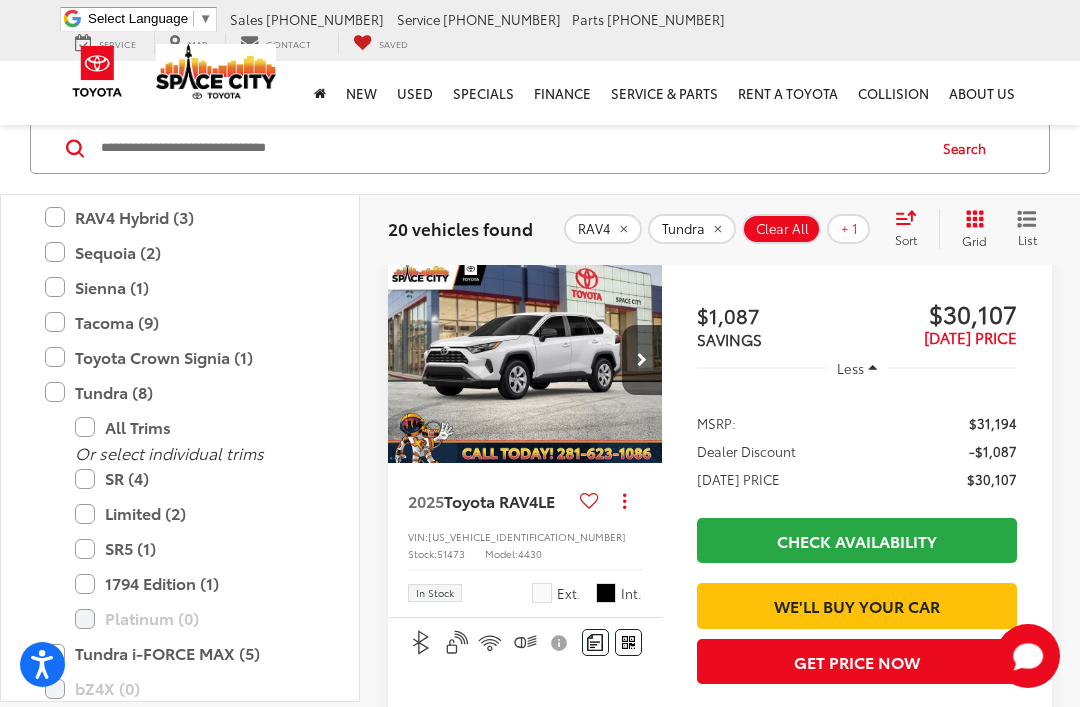 click on "Platinum (0)" at bounding box center (195, 618) 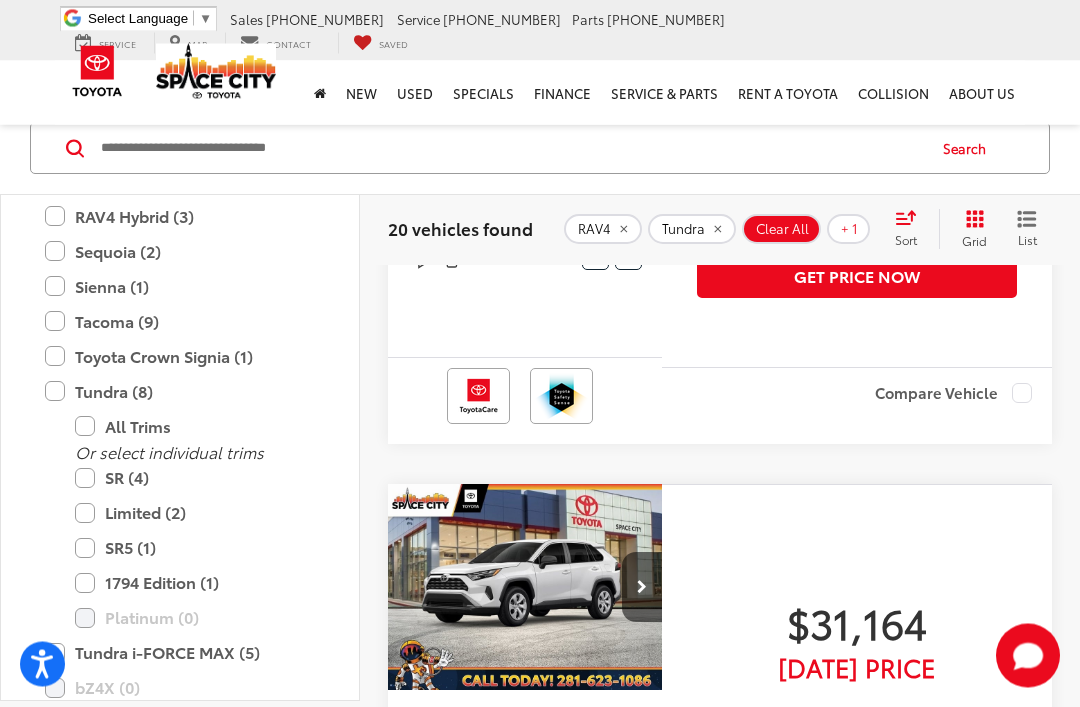 scroll, scrollTop: 486, scrollLeft: 0, axis: vertical 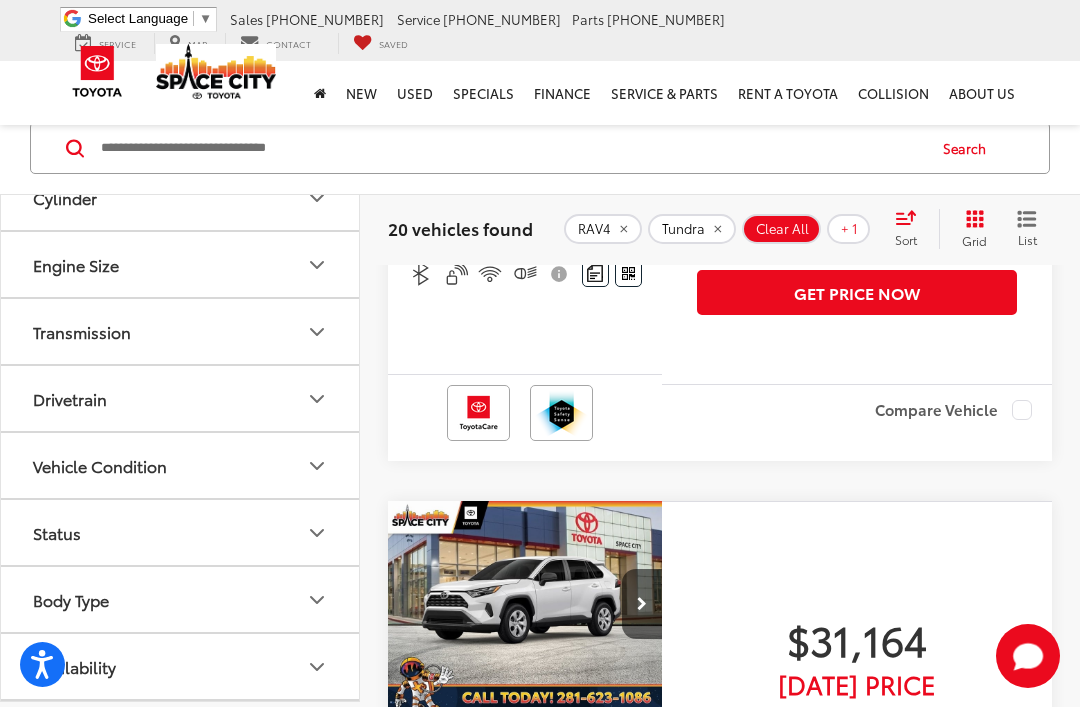 click on "$1,087
SAVINGS
$30,107
Today's Price
Less
MSRP:
$31,194
Dealer Discount
-$1,087
TODAY'S PRICE
$30,107
Check Availability
We'll Buy Your Car
Get Price Now" at bounding box center (857, 136) 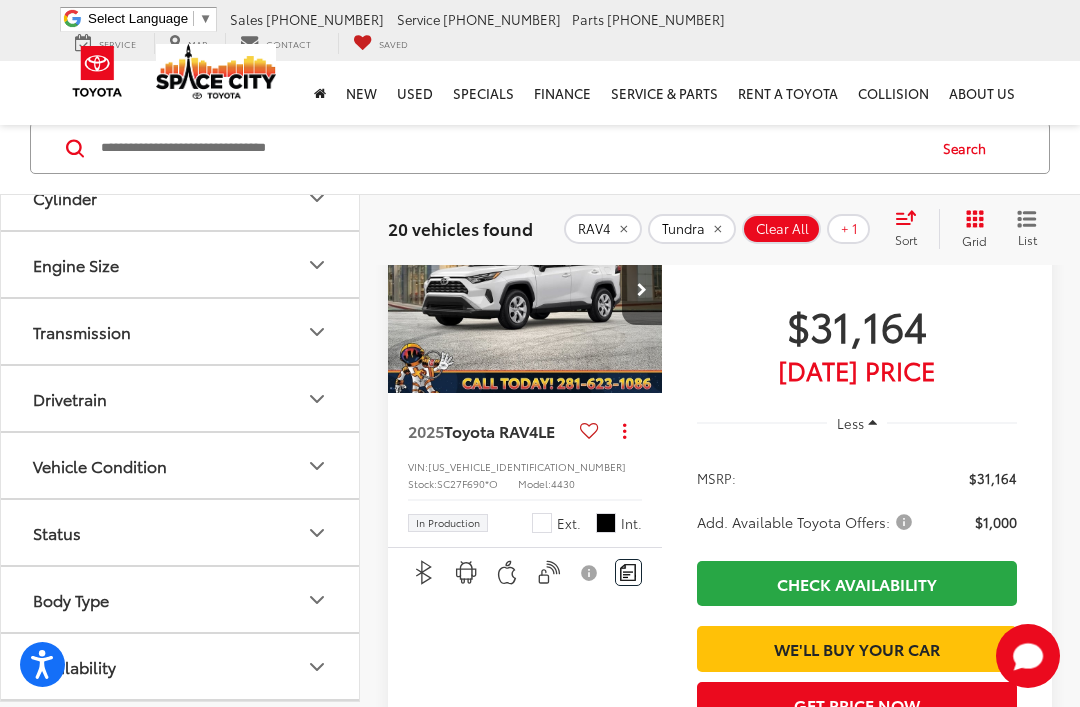 scroll, scrollTop: 798, scrollLeft: 0, axis: vertical 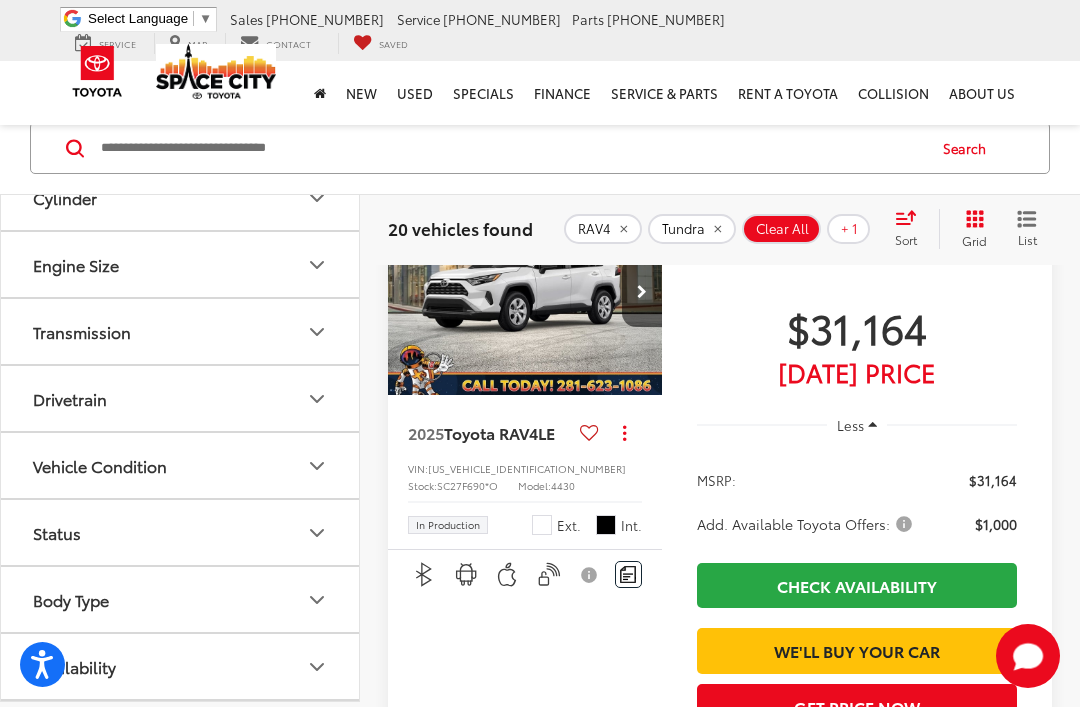 click 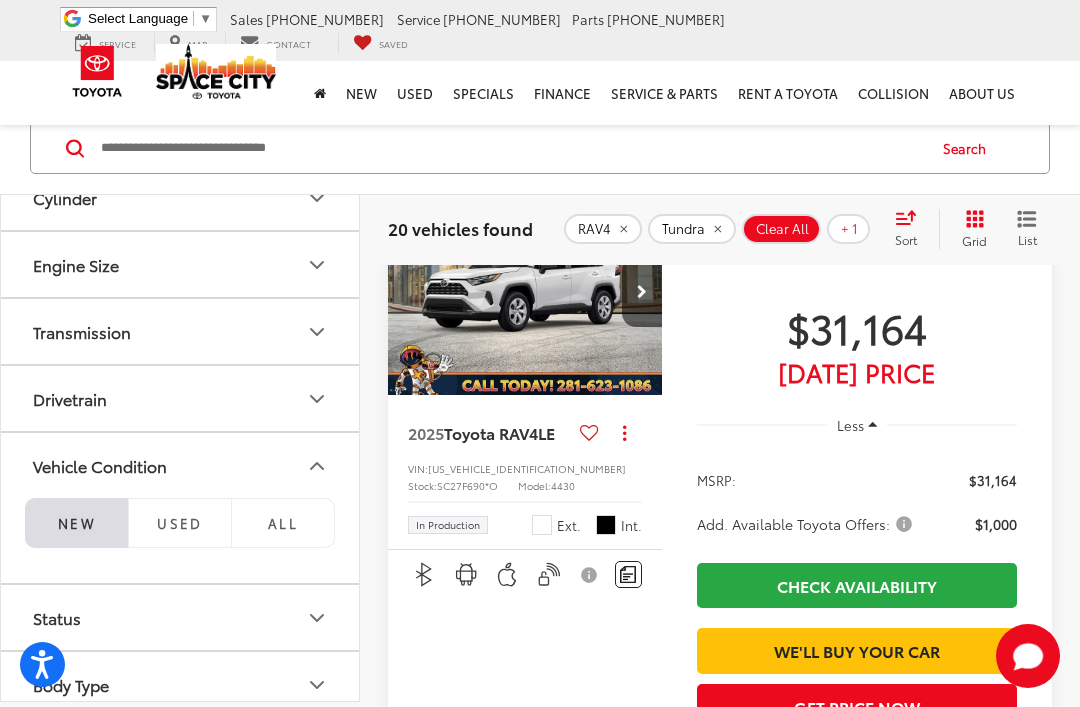 click 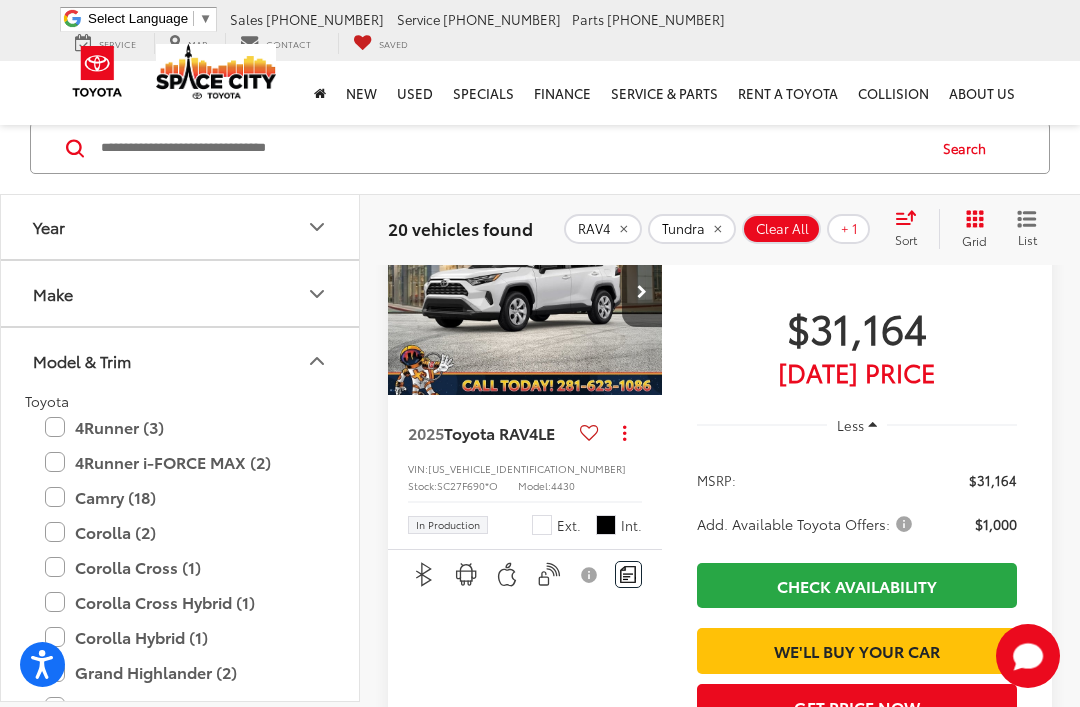 scroll, scrollTop: 0, scrollLeft: 0, axis: both 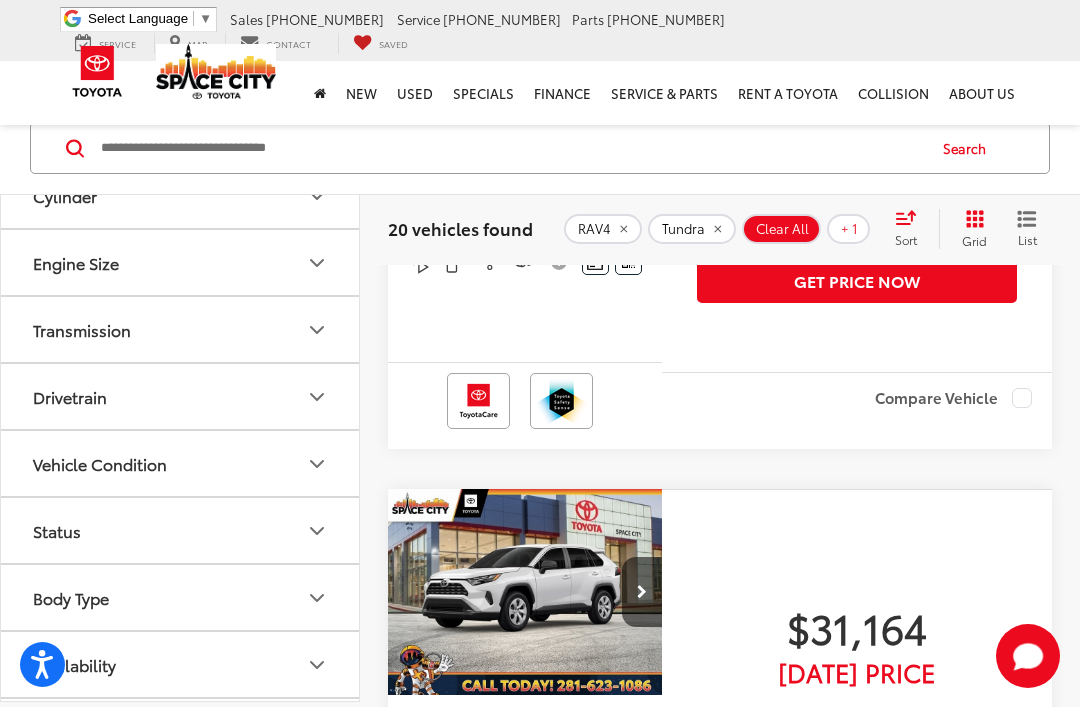 click 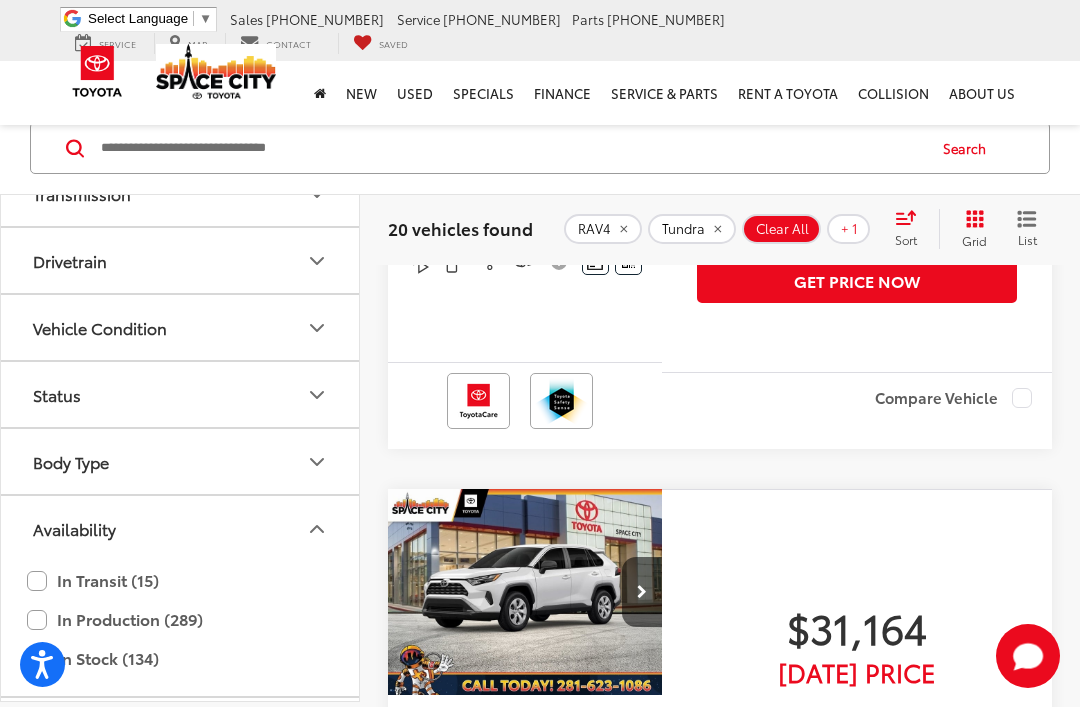 scroll, scrollTop: 836, scrollLeft: 0, axis: vertical 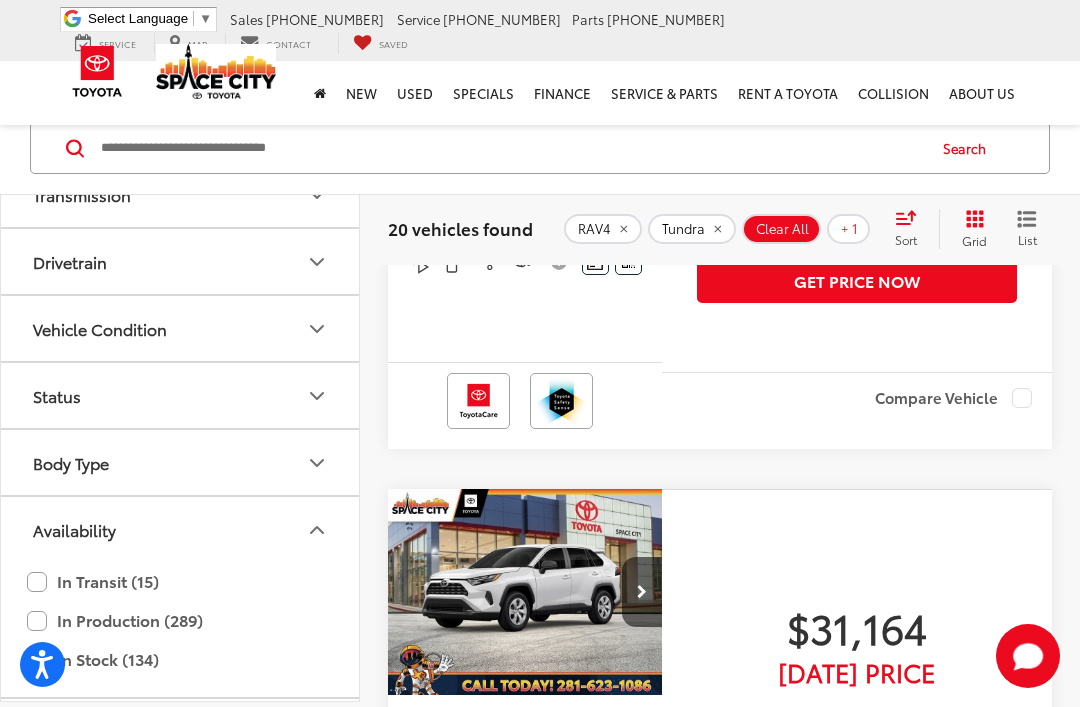click on "In Stock (134)" at bounding box center [180, 659] 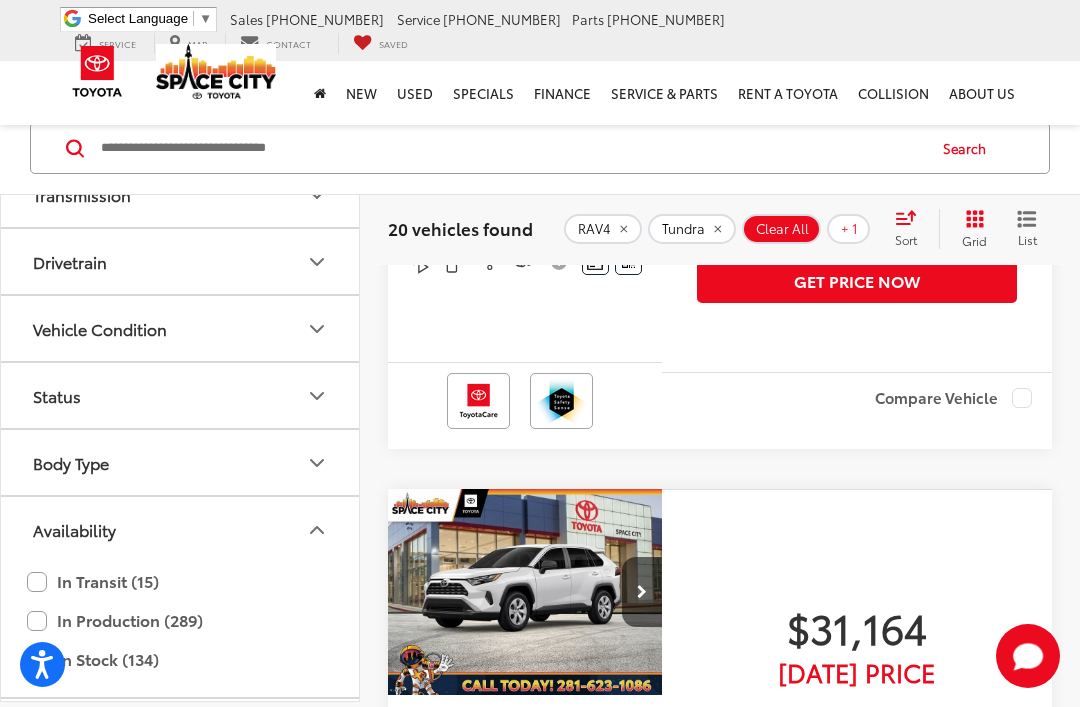 click on "Availability" at bounding box center [181, 529] 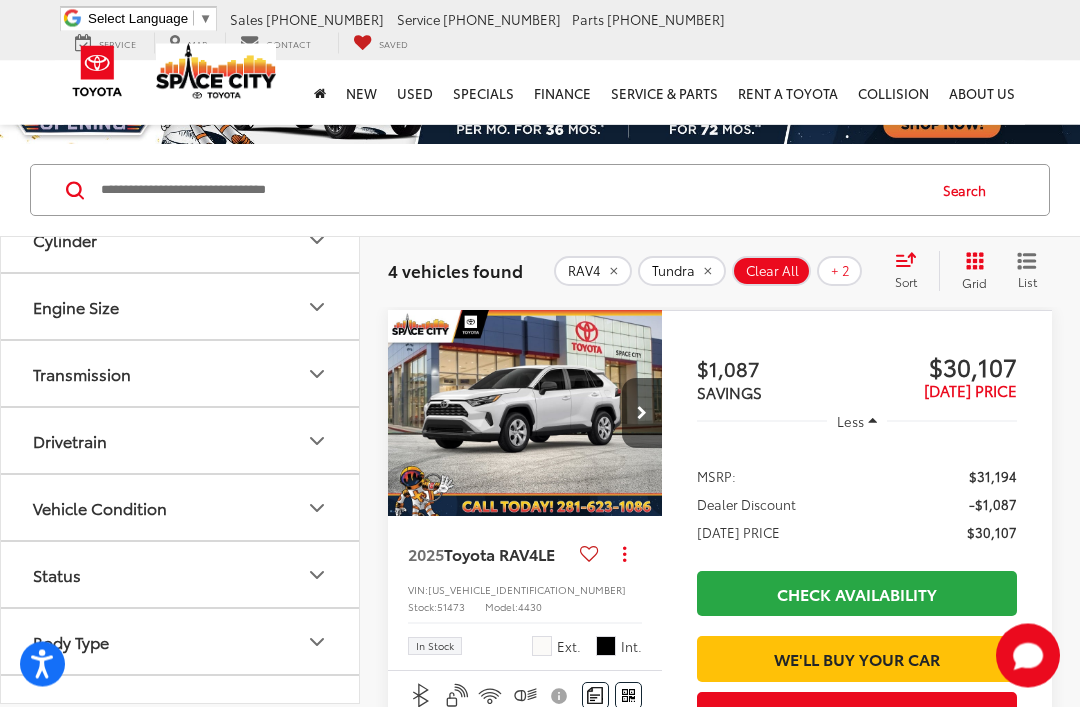 scroll, scrollTop: 0, scrollLeft: 0, axis: both 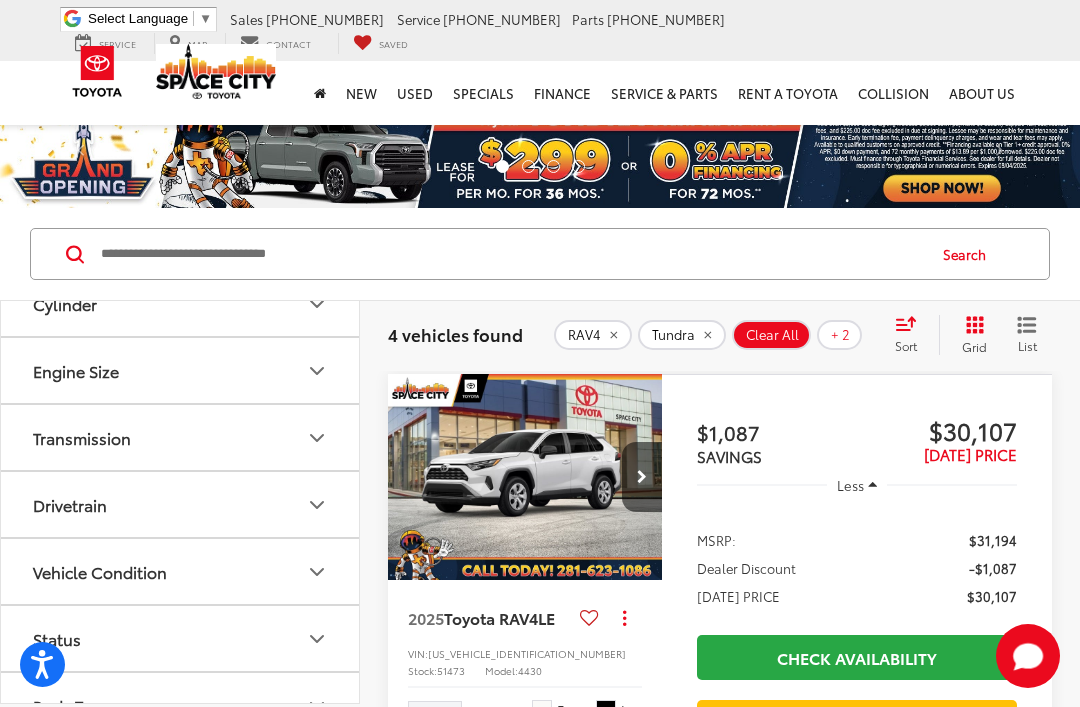click 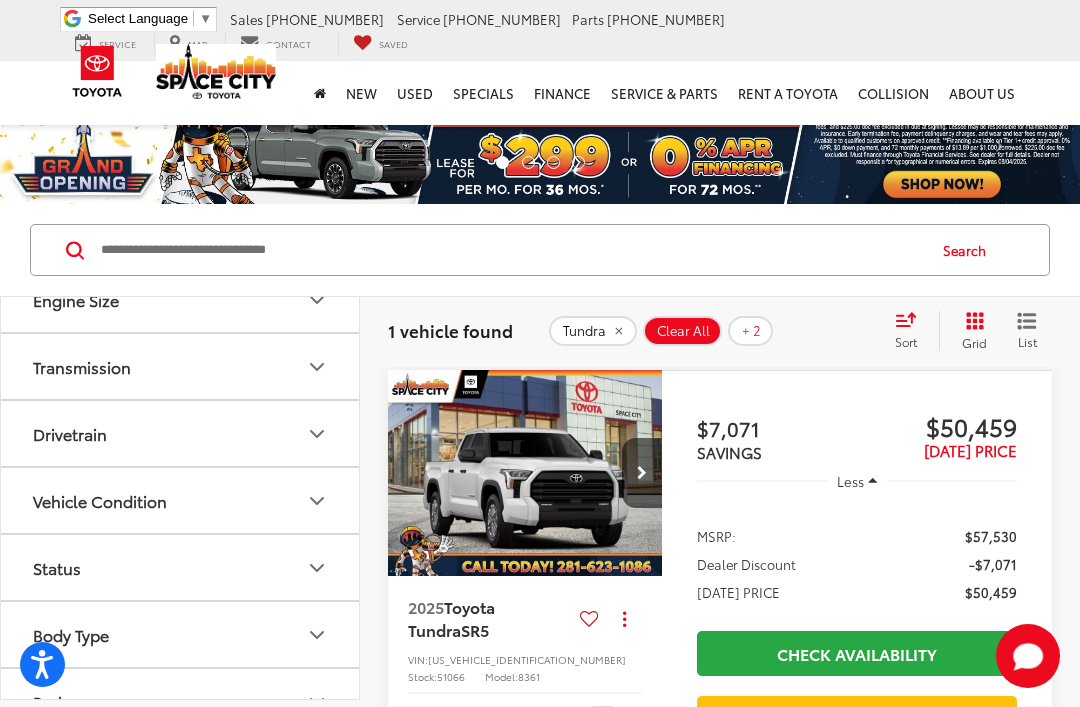 scroll, scrollTop: 0, scrollLeft: 0, axis: both 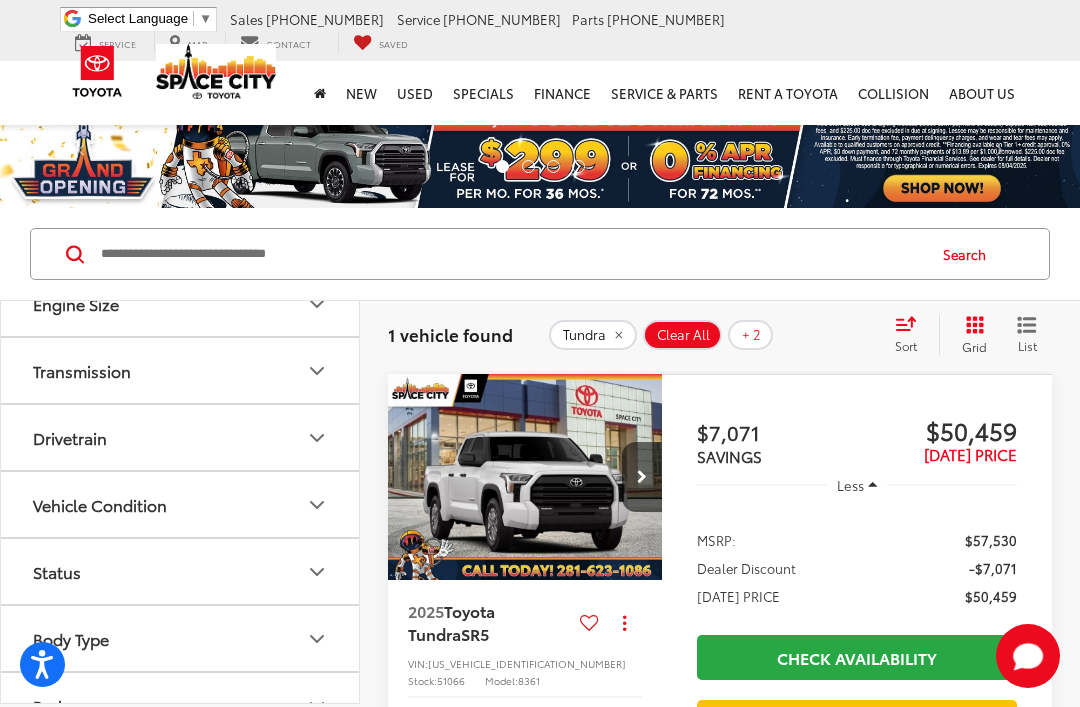 click at bounding box center [642, 477] 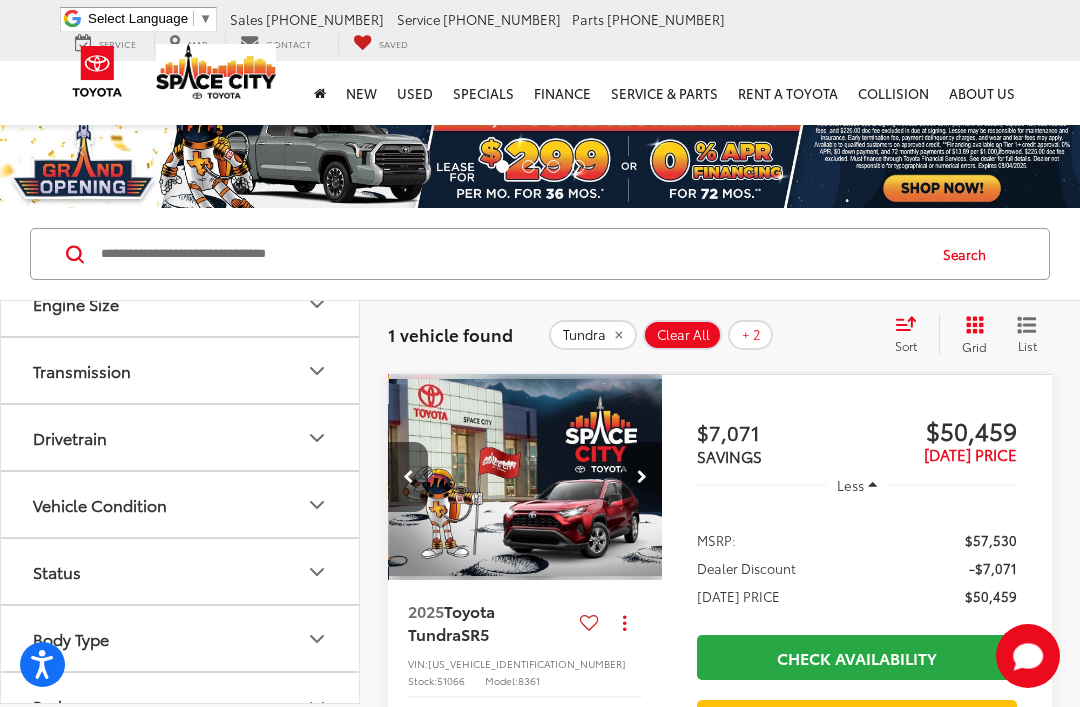 scroll, scrollTop: 0, scrollLeft: 277, axis: horizontal 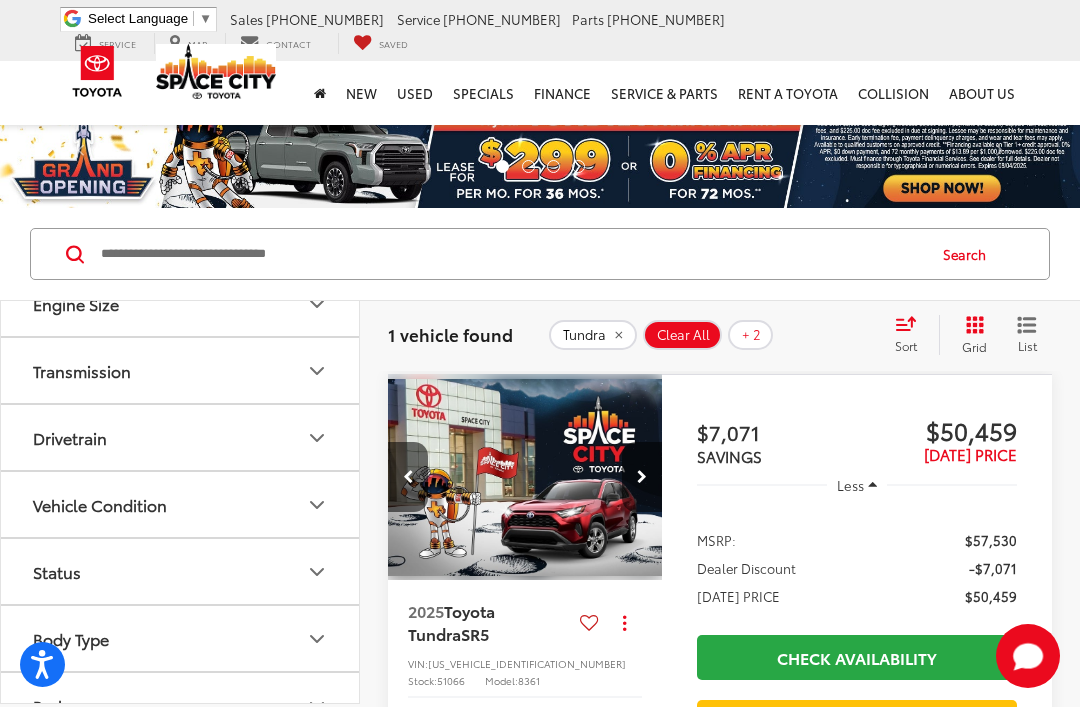click at bounding box center [642, 477] 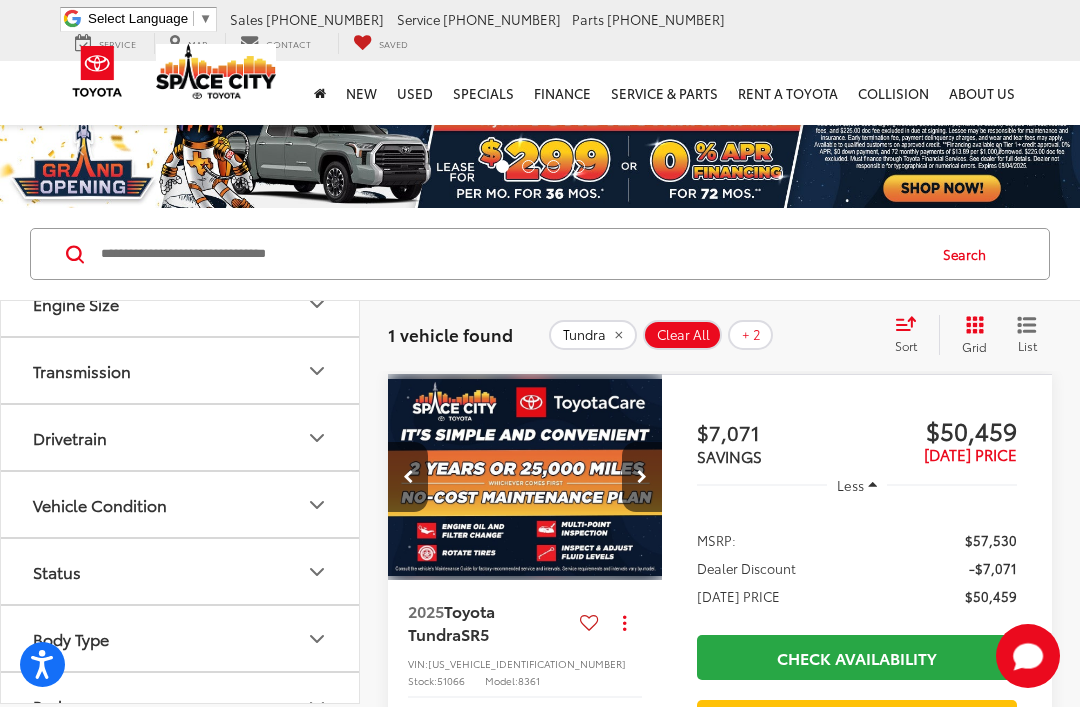 click at bounding box center (642, 477) 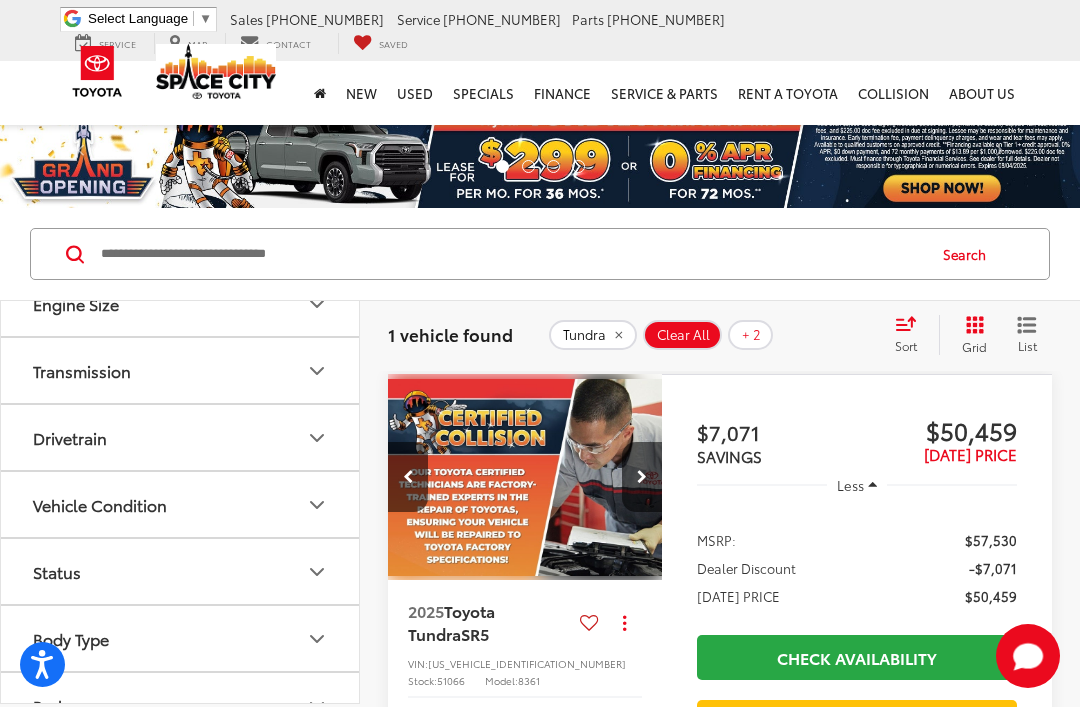 click at bounding box center (642, 477) 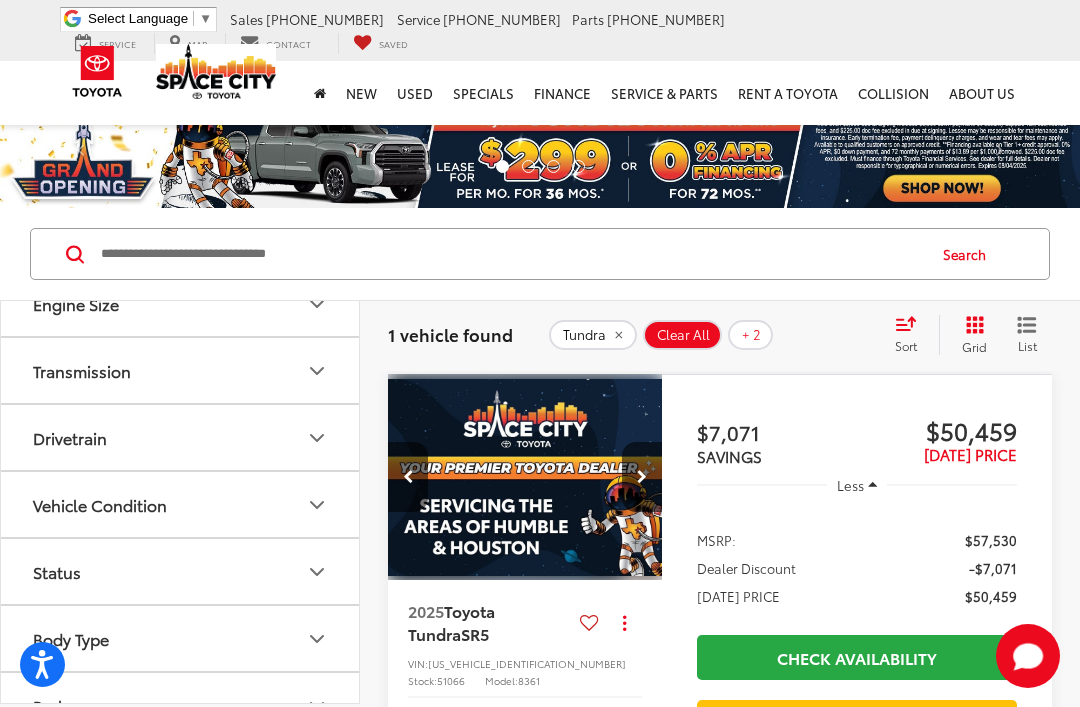 click at bounding box center [642, 477] 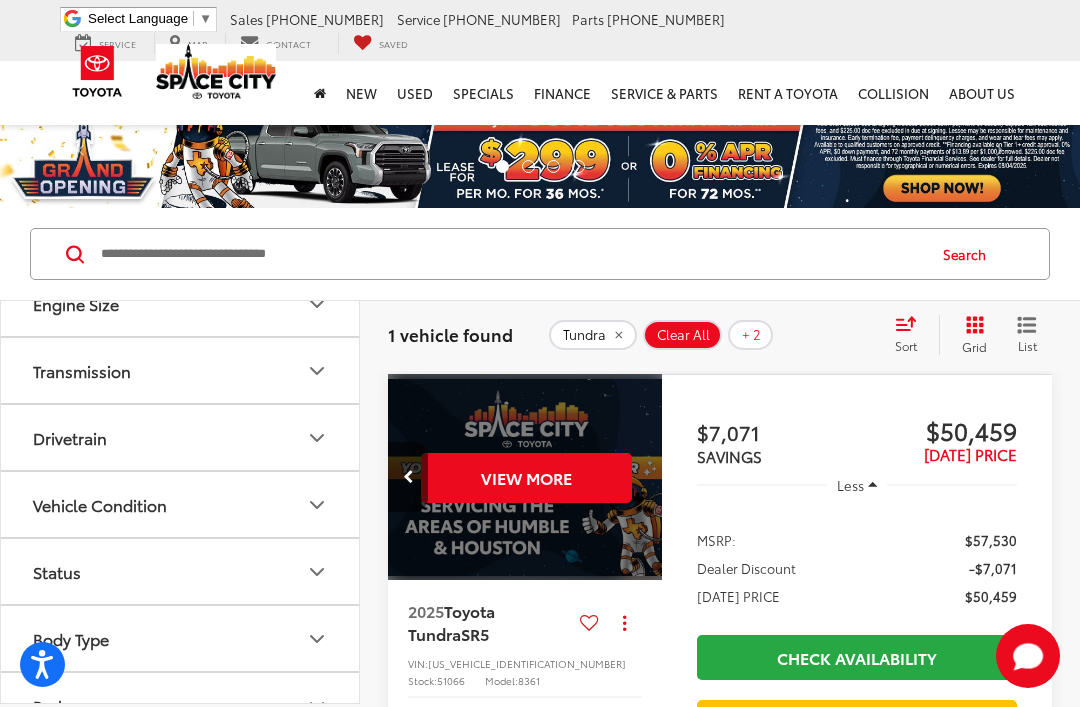 scroll, scrollTop: 0, scrollLeft: 1385, axis: horizontal 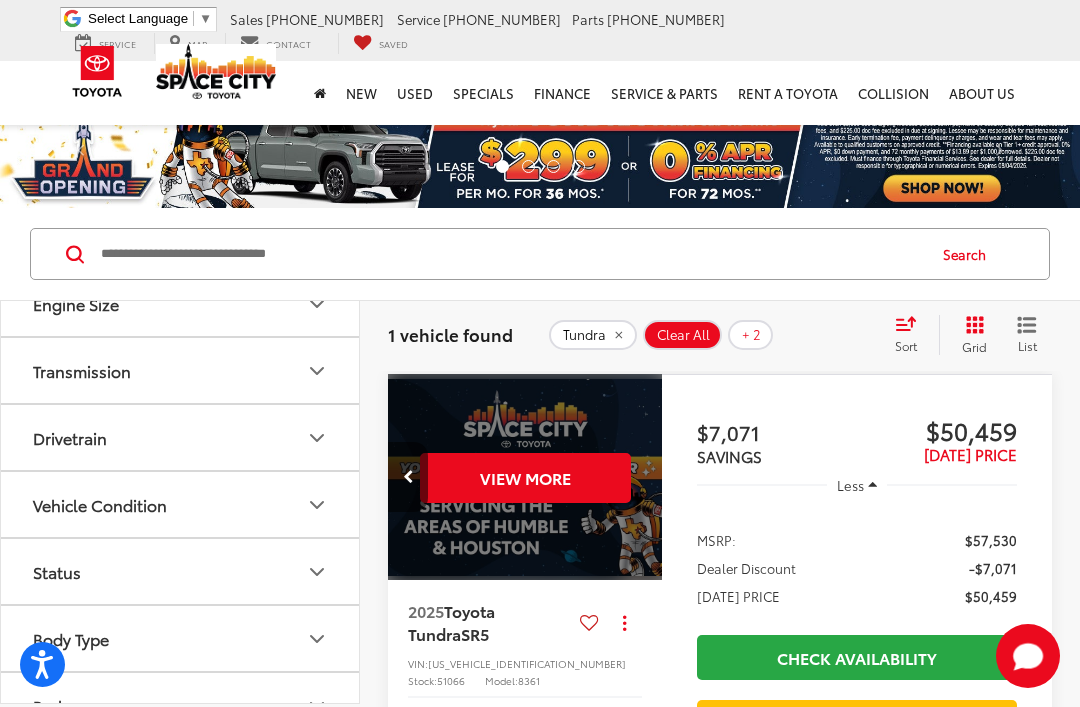 click at bounding box center (408, 477) 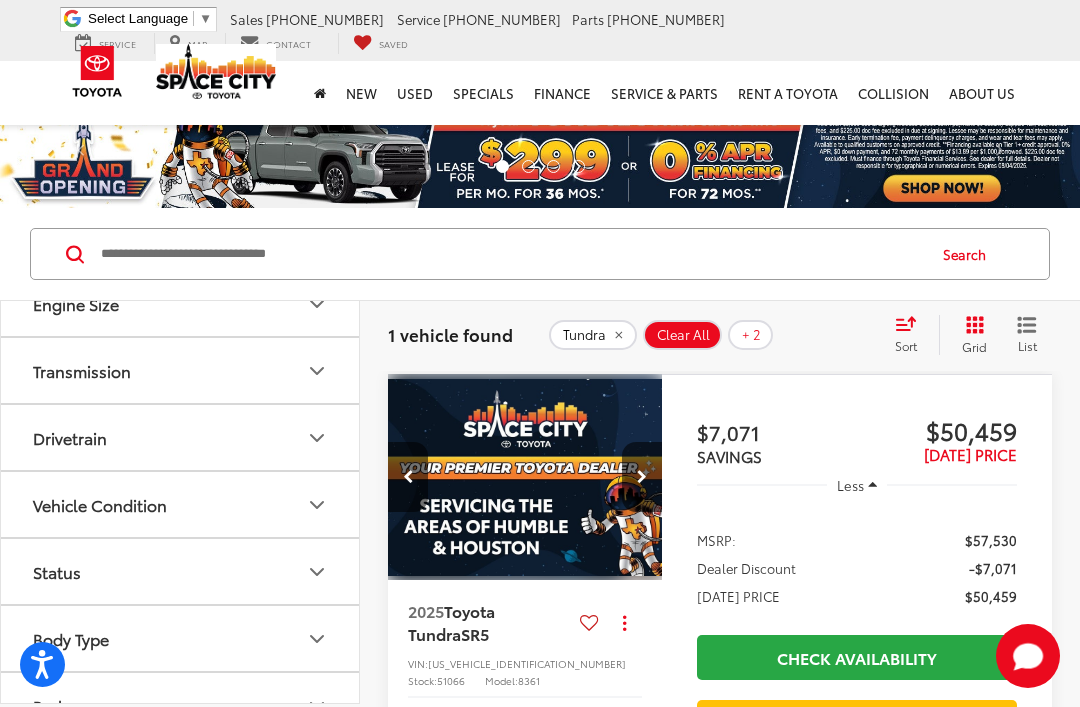 click at bounding box center [408, 477] 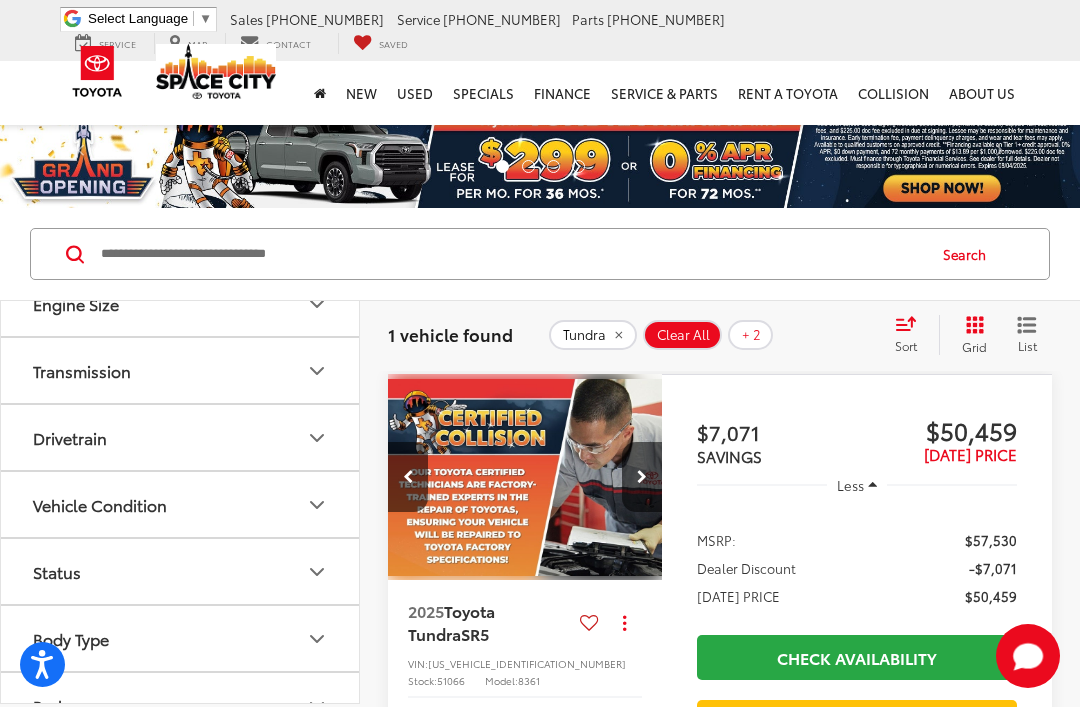 click at bounding box center (408, 477) 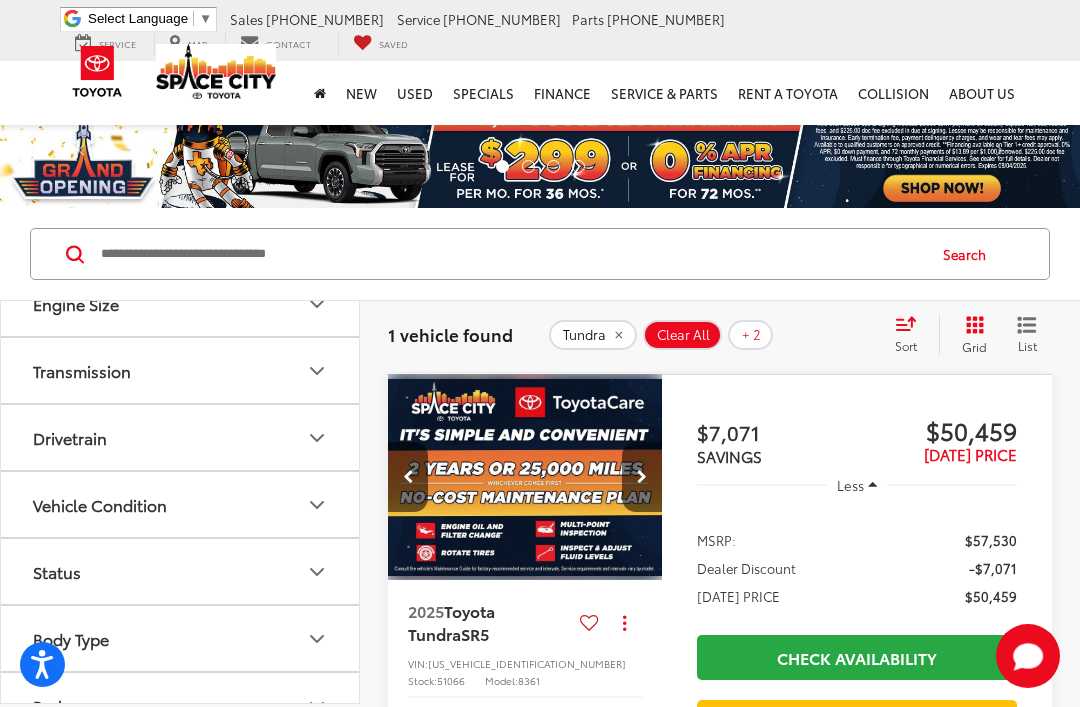 scroll, scrollTop: 0, scrollLeft: 554, axis: horizontal 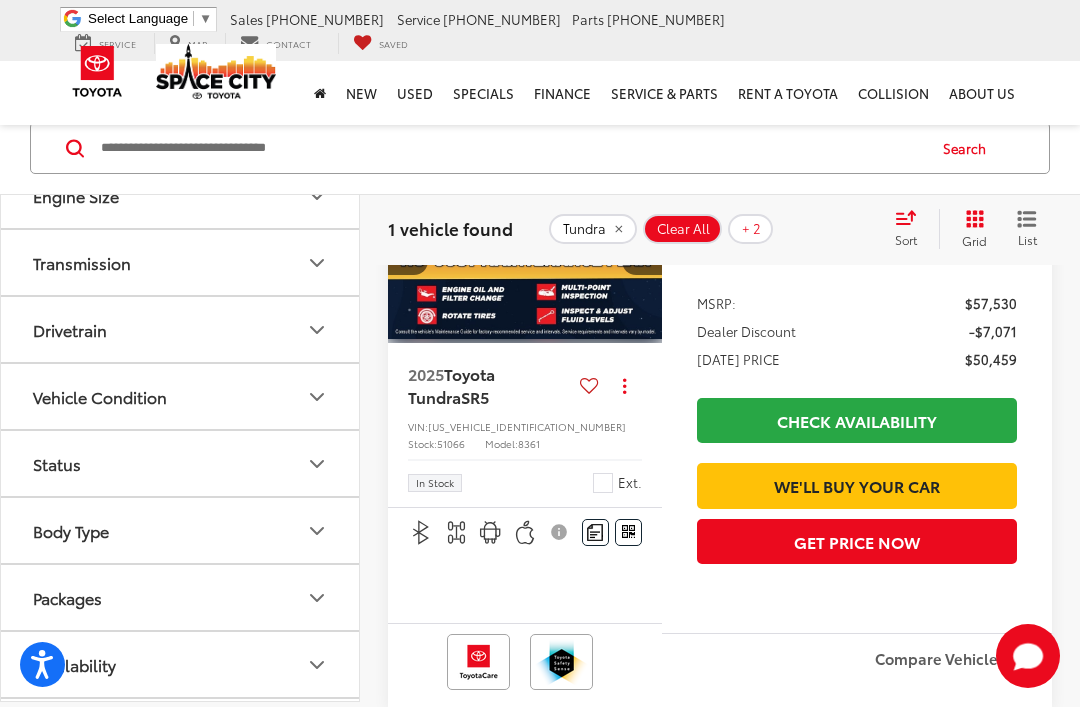 click on "Check Availability" at bounding box center [857, 420] 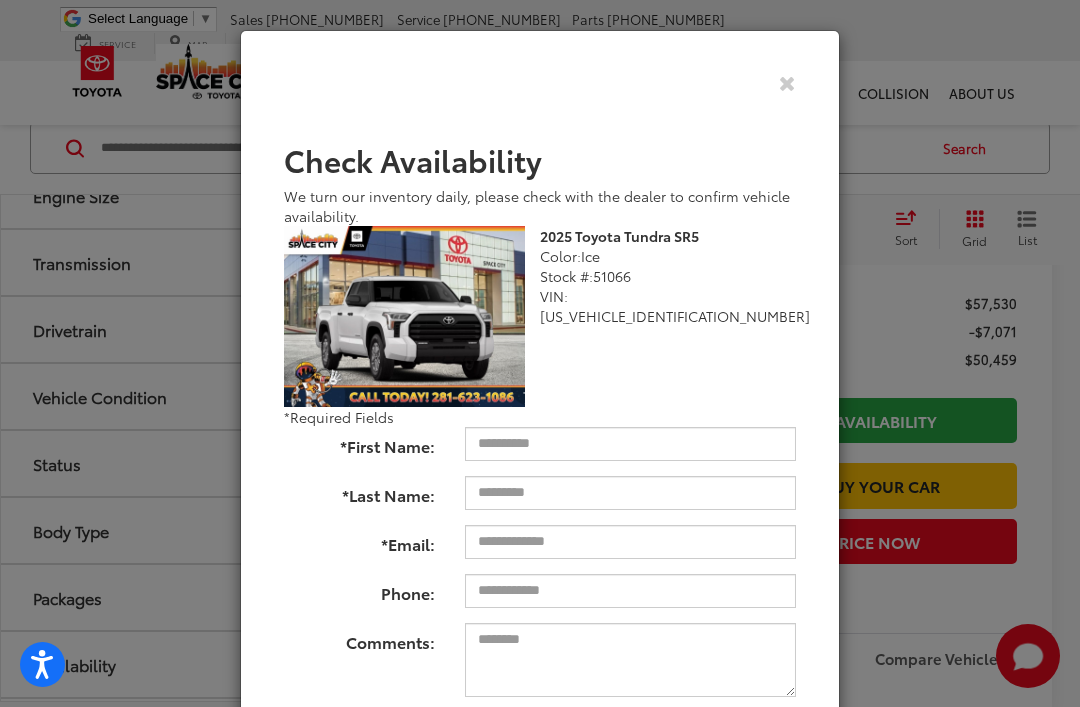 click at bounding box center [540, 83] 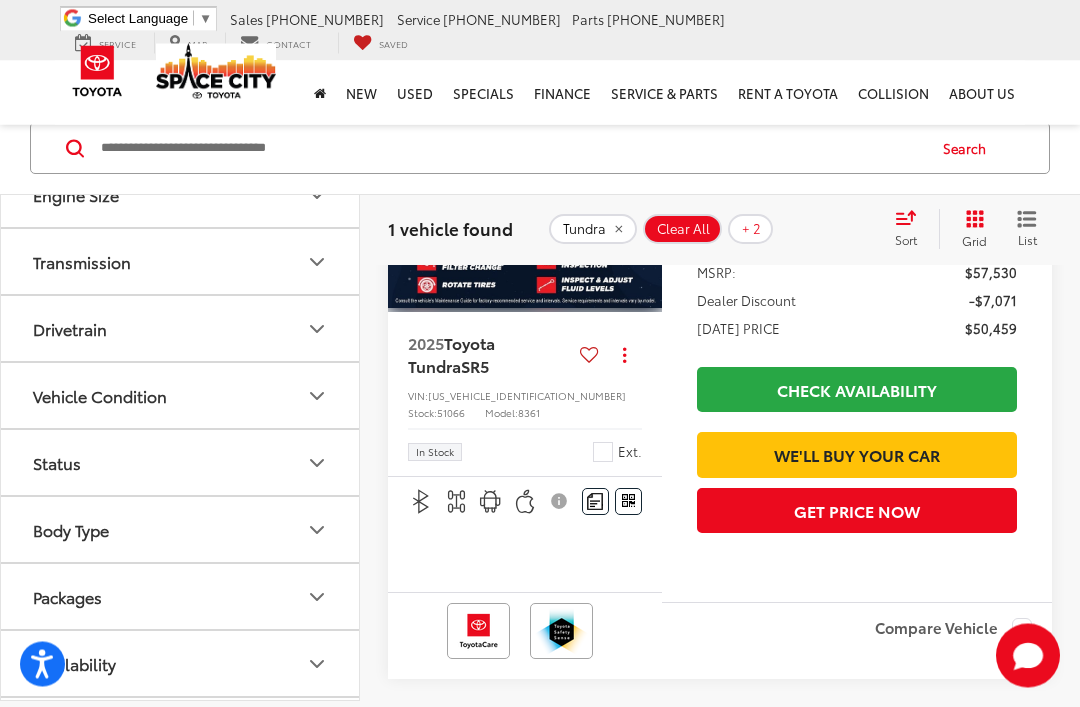 scroll, scrollTop: 196, scrollLeft: 0, axis: vertical 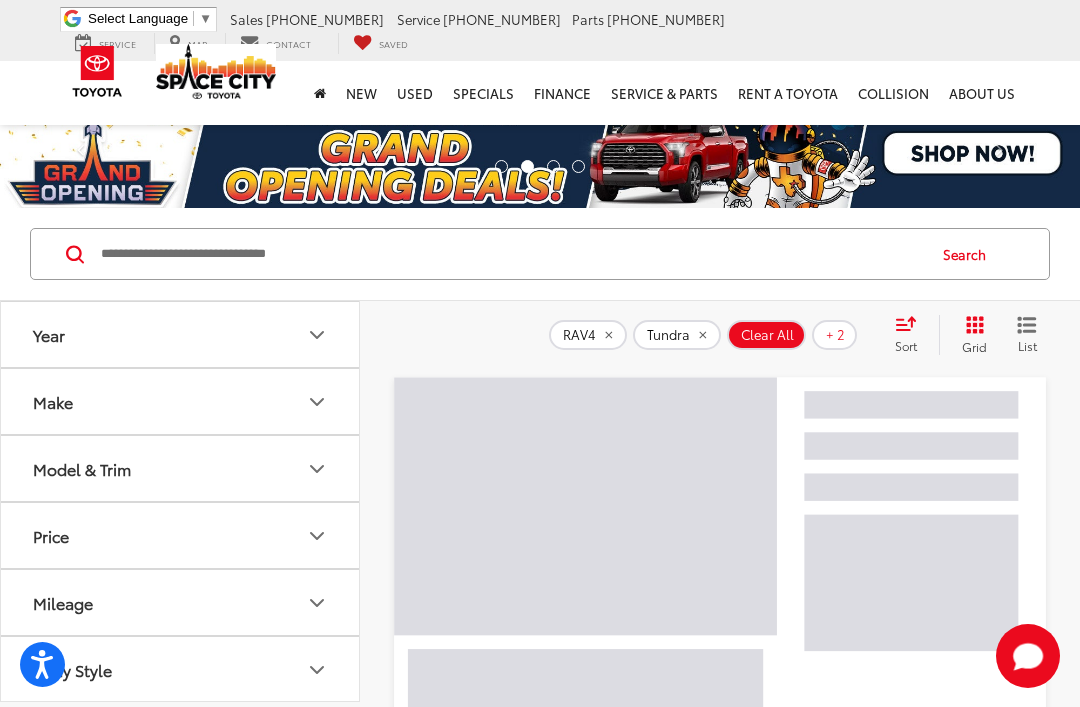click on "Clear All" at bounding box center (767, 335) 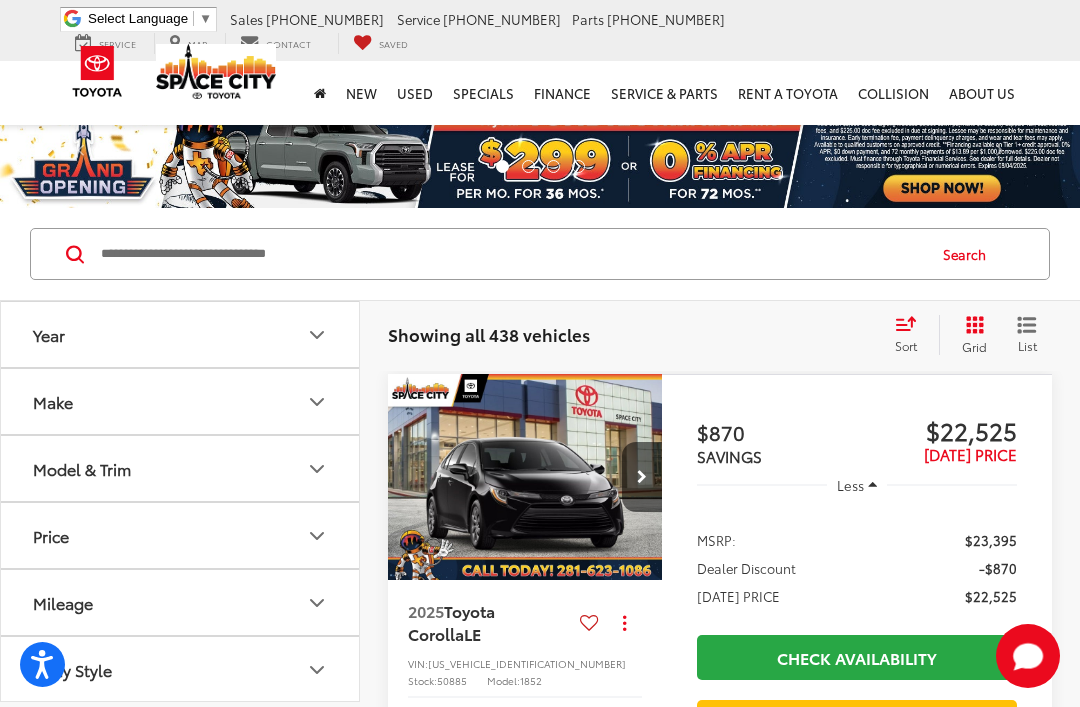 click on "Price" at bounding box center (181, 535) 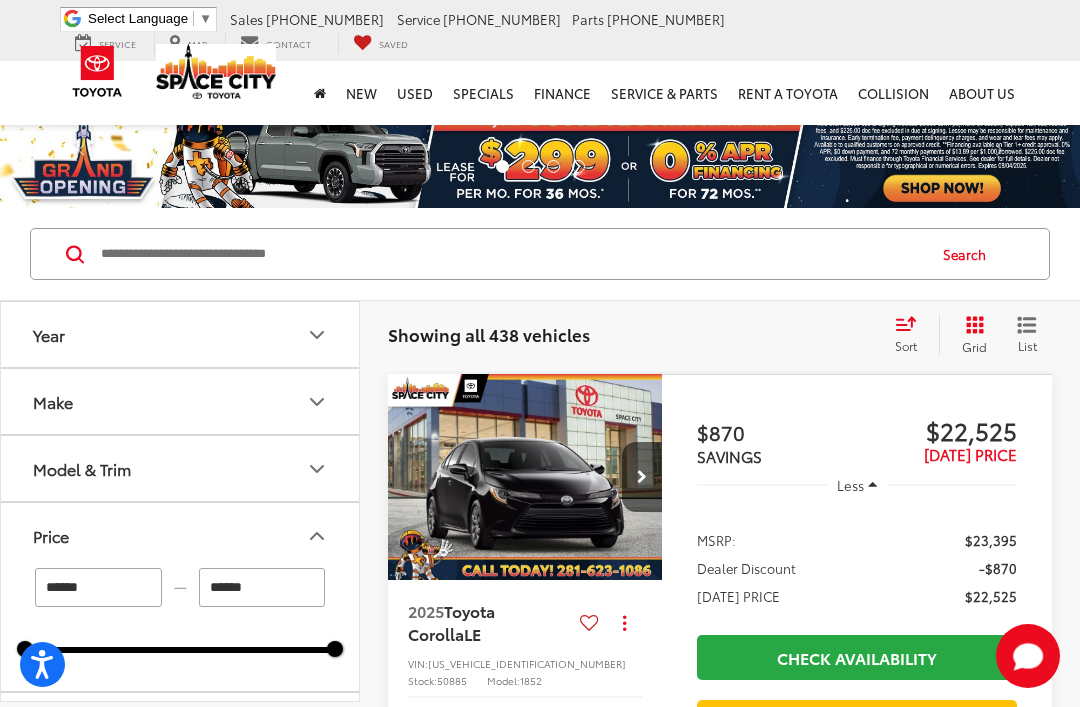 click on "******" at bounding box center [262, 587] 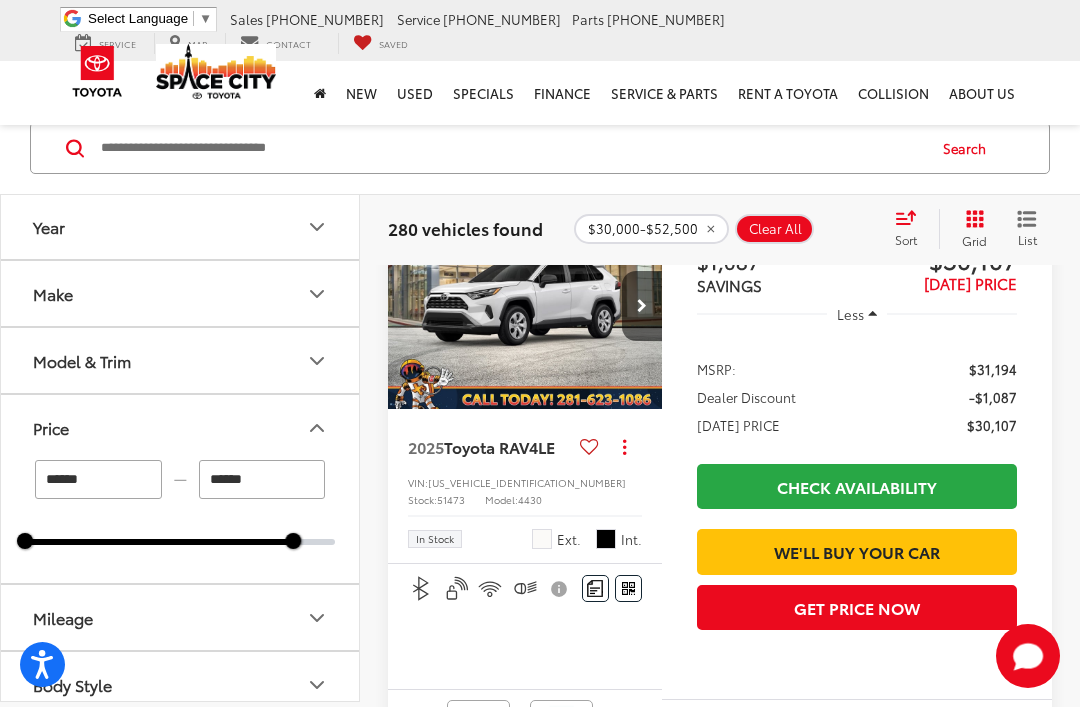 scroll, scrollTop: 175, scrollLeft: 0, axis: vertical 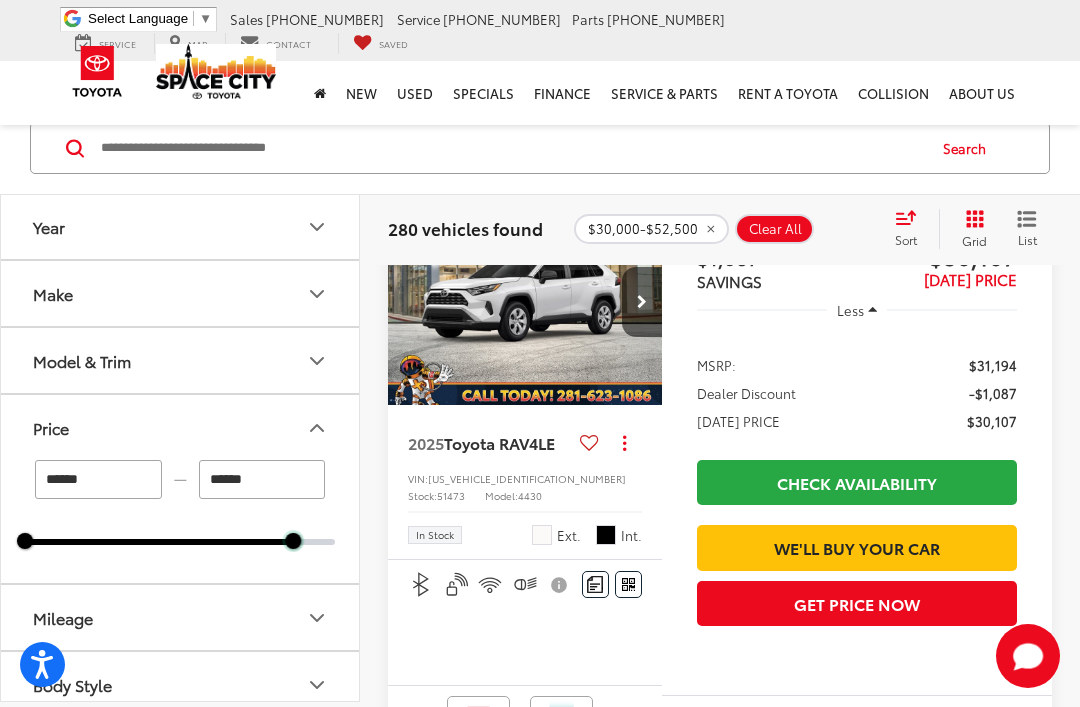 click at bounding box center [293, 541] 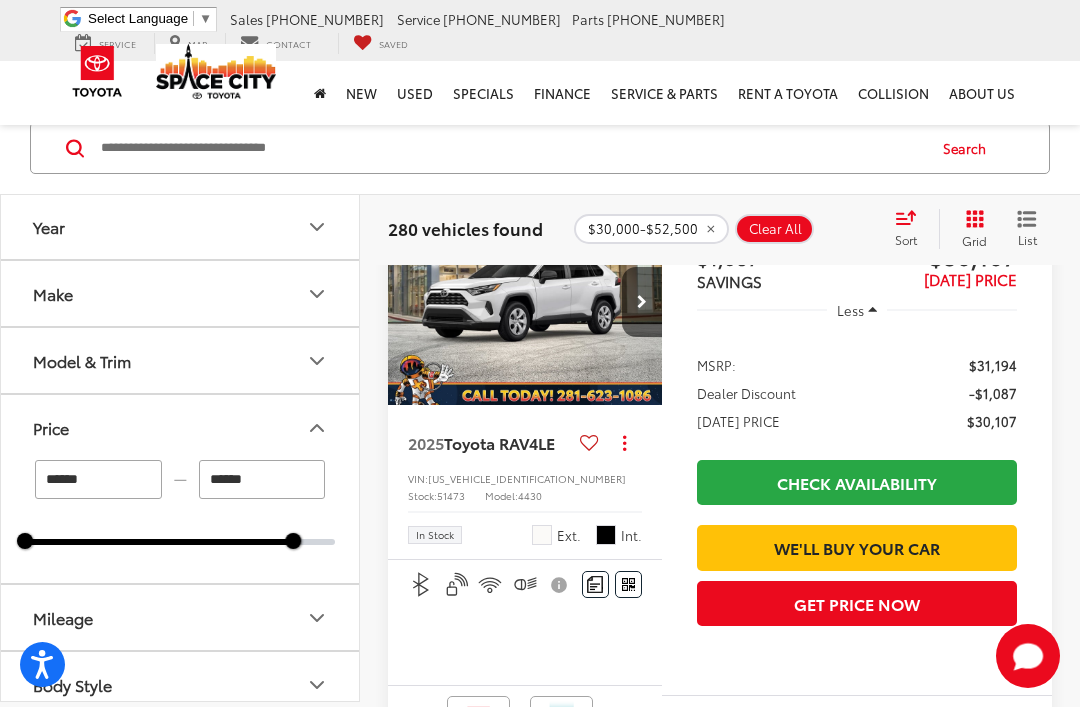 click on "****** — ****** 30000 52500" at bounding box center (180, 502) 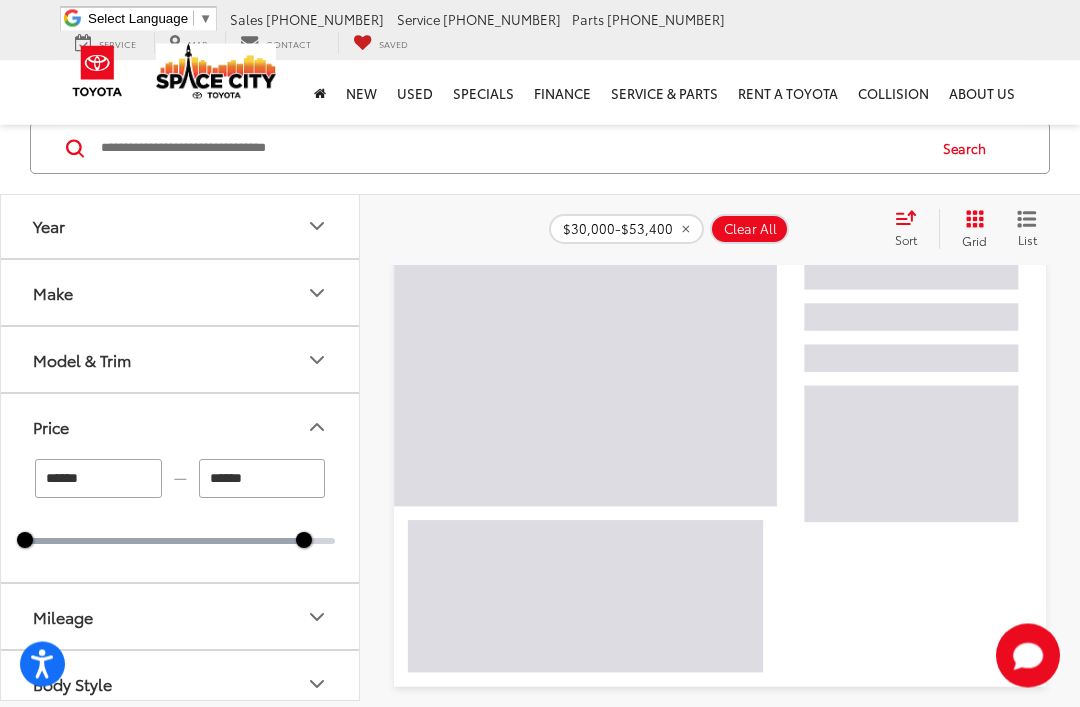 scroll, scrollTop: 129, scrollLeft: 0, axis: vertical 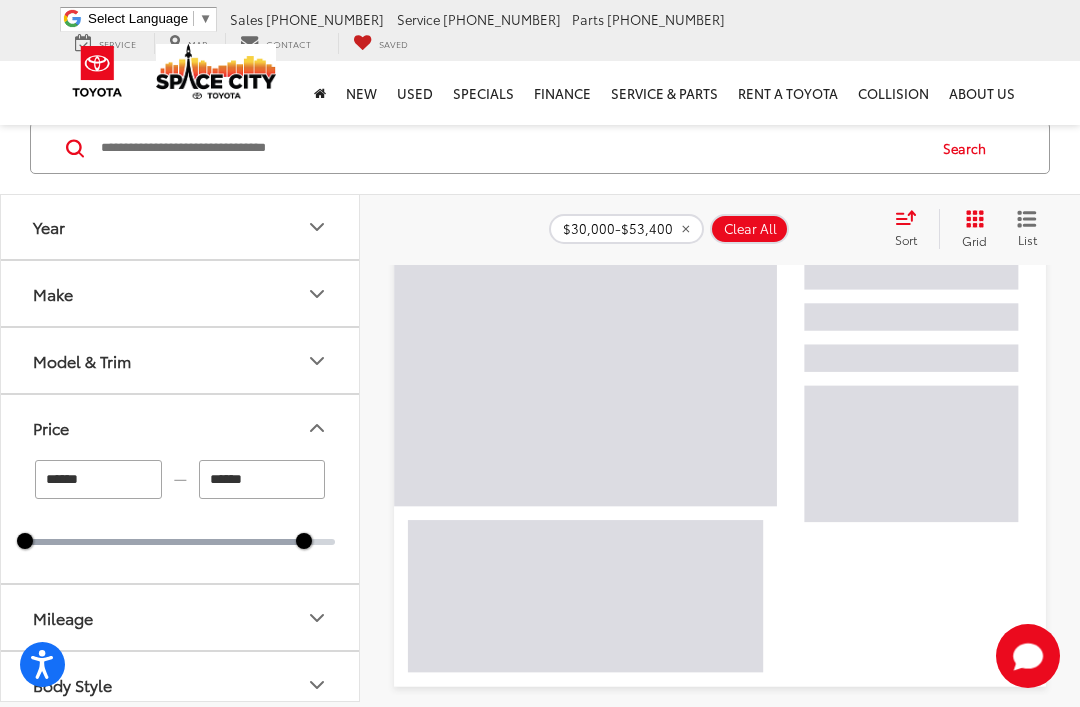 click on "Price" at bounding box center [181, 427] 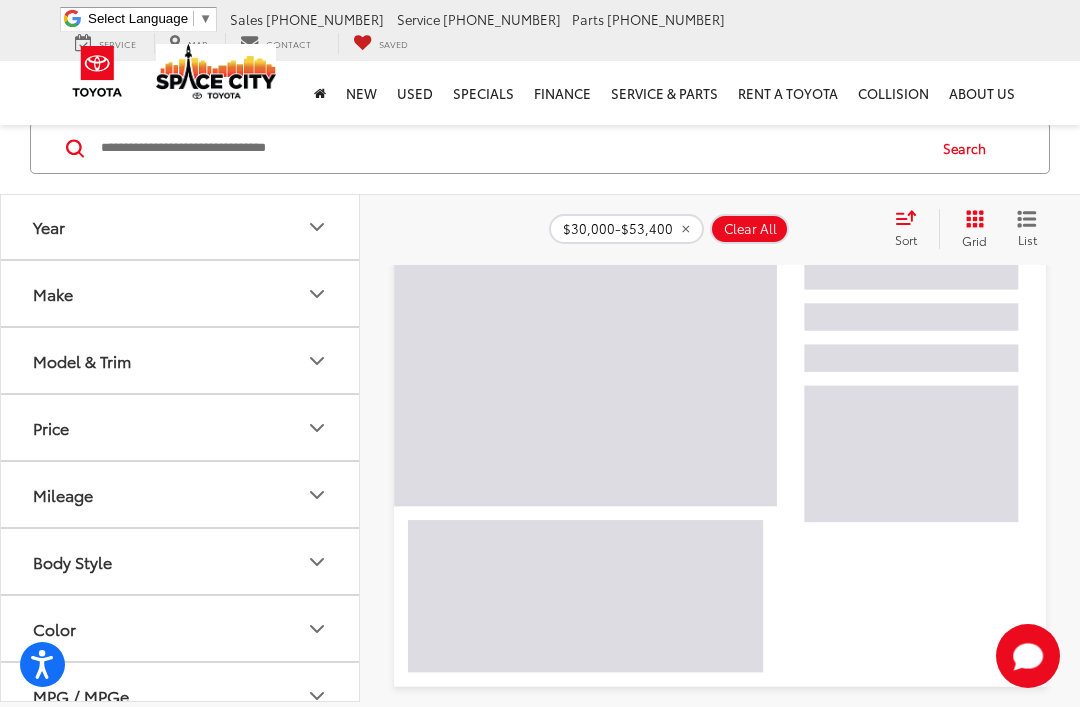 click on "Price" at bounding box center (181, 427) 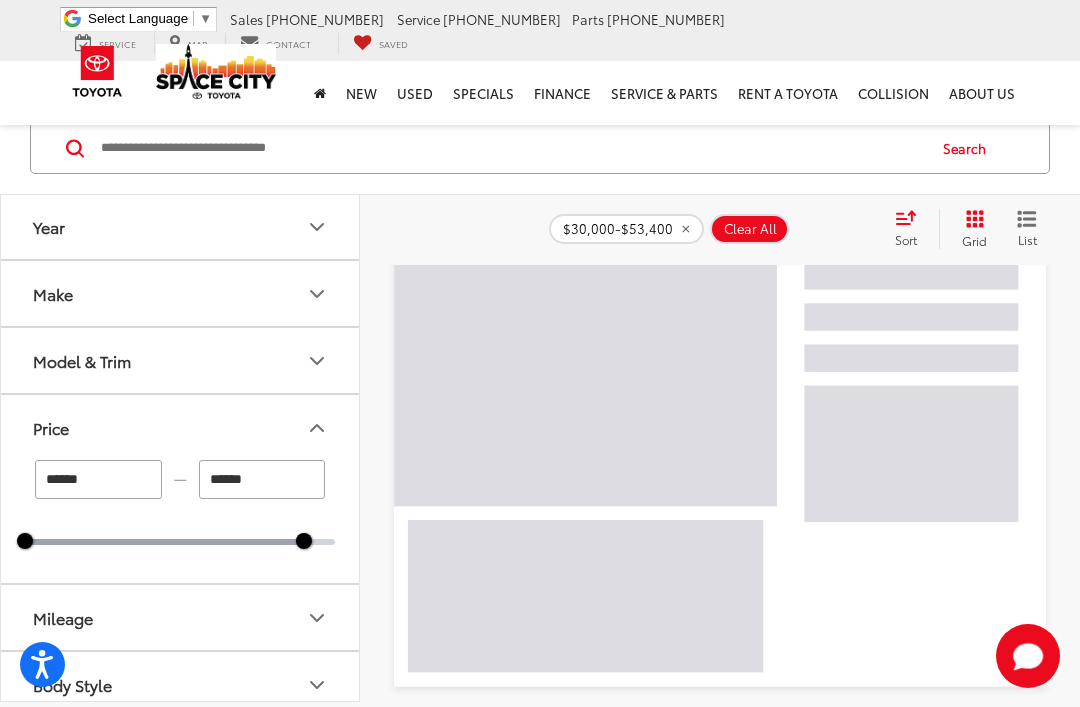 click on "Price" at bounding box center [181, 427] 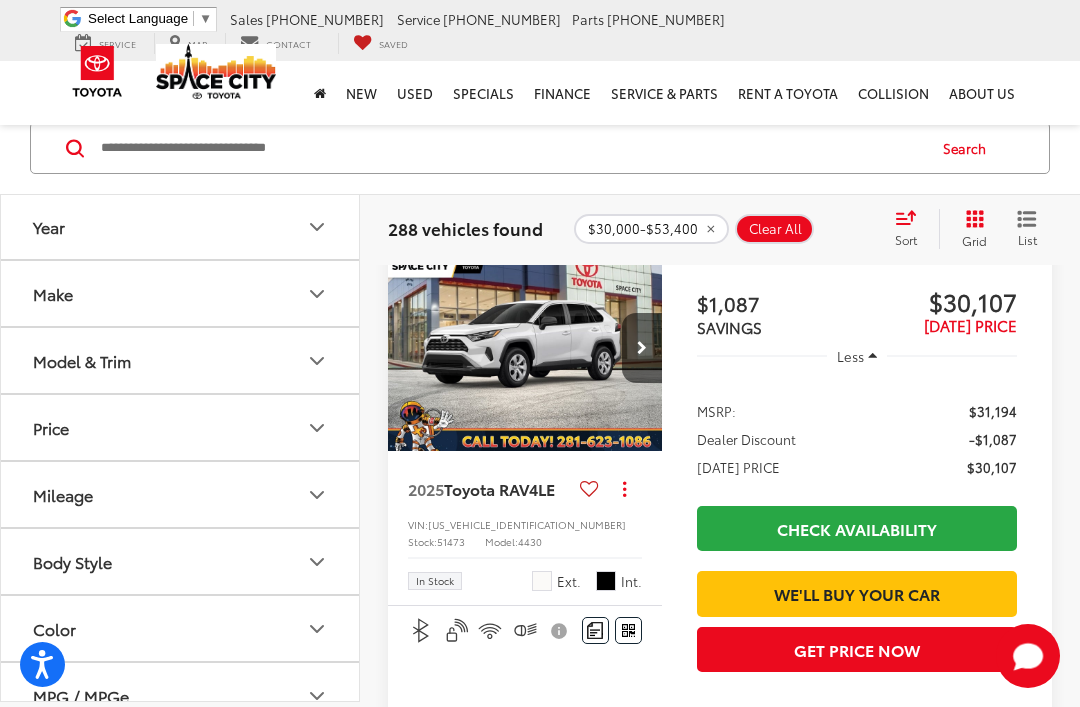 click on "Price" at bounding box center (181, 427) 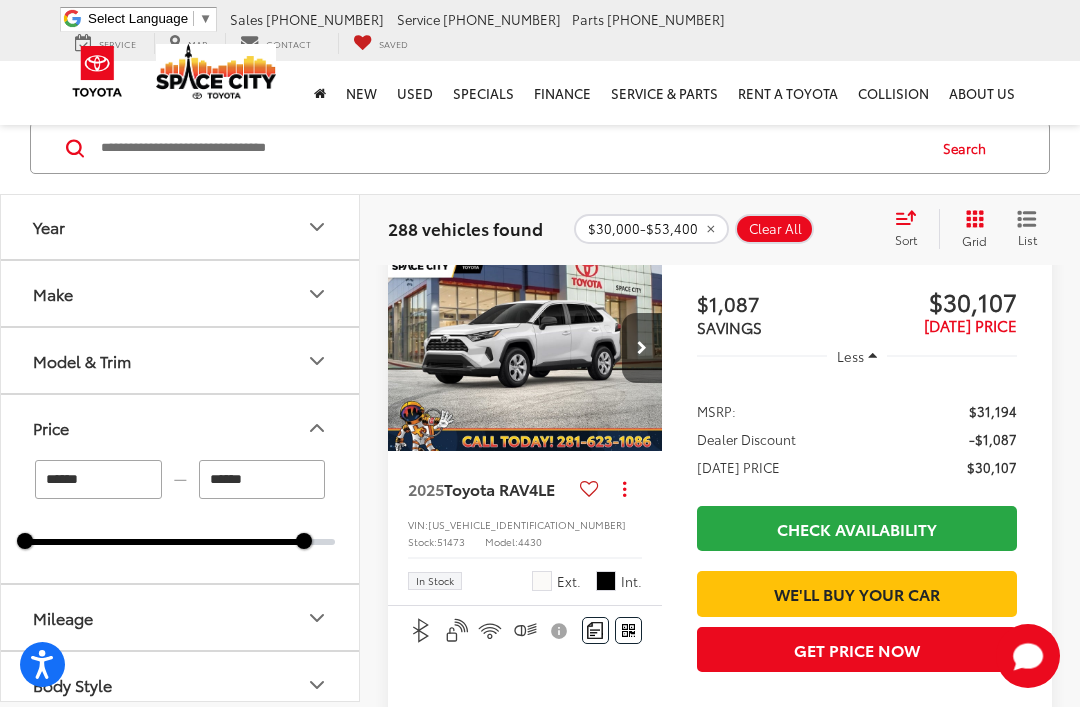 click on "******" at bounding box center (262, 479) 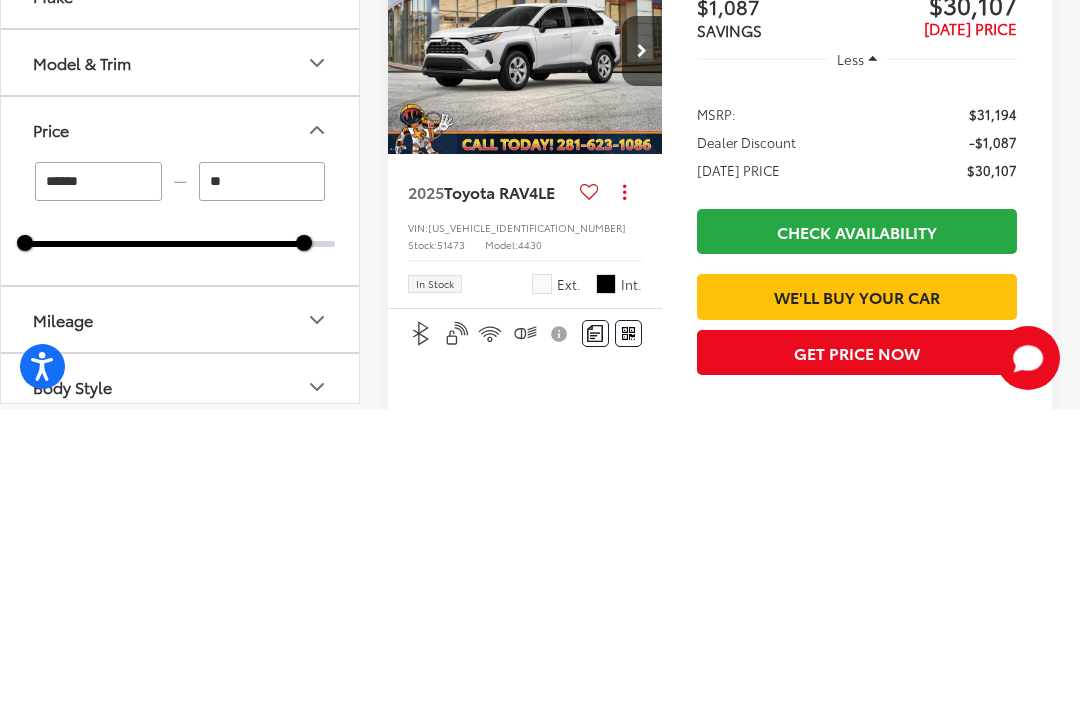 type on "*" 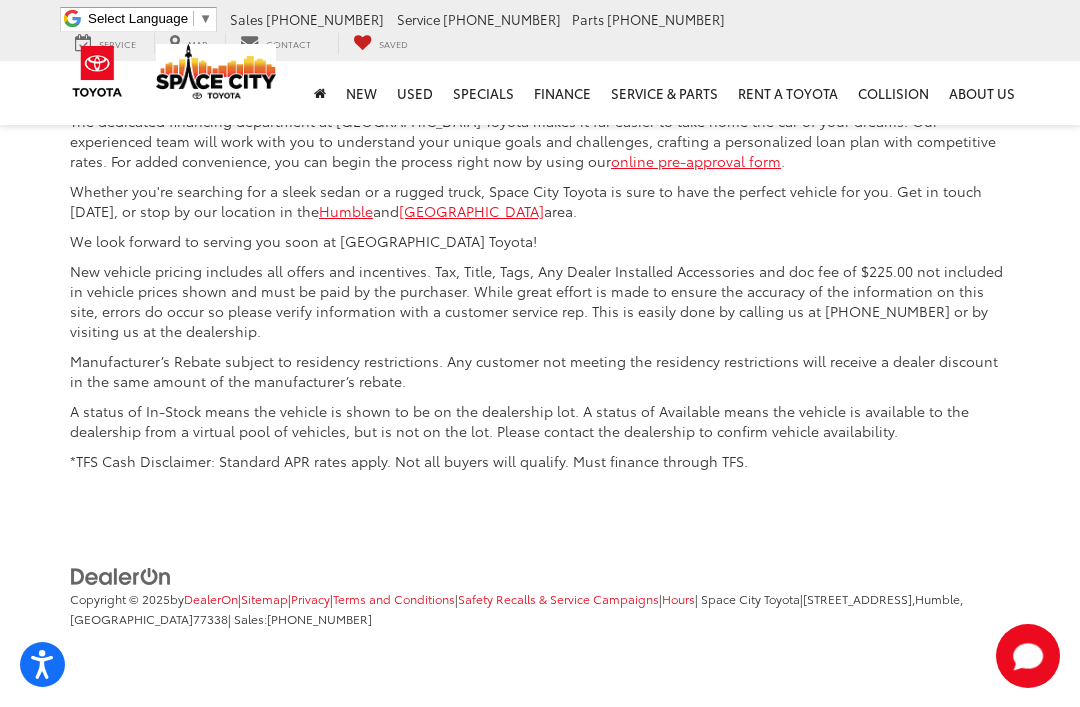 scroll, scrollTop: 10280, scrollLeft: 0, axis: vertical 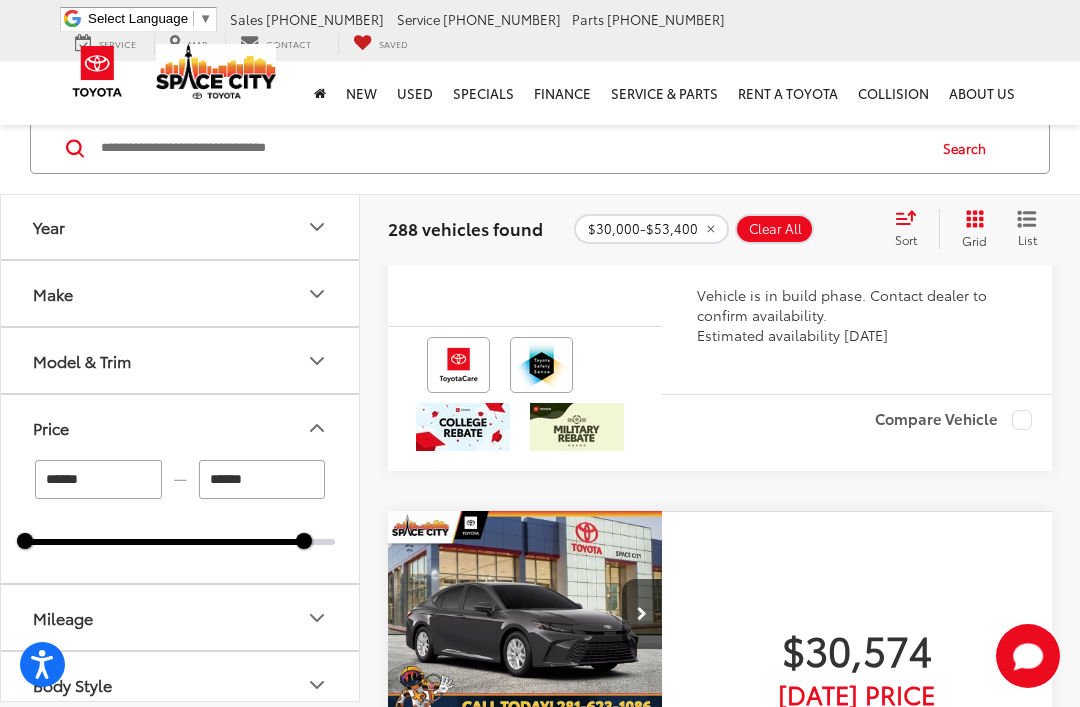 type on "******" 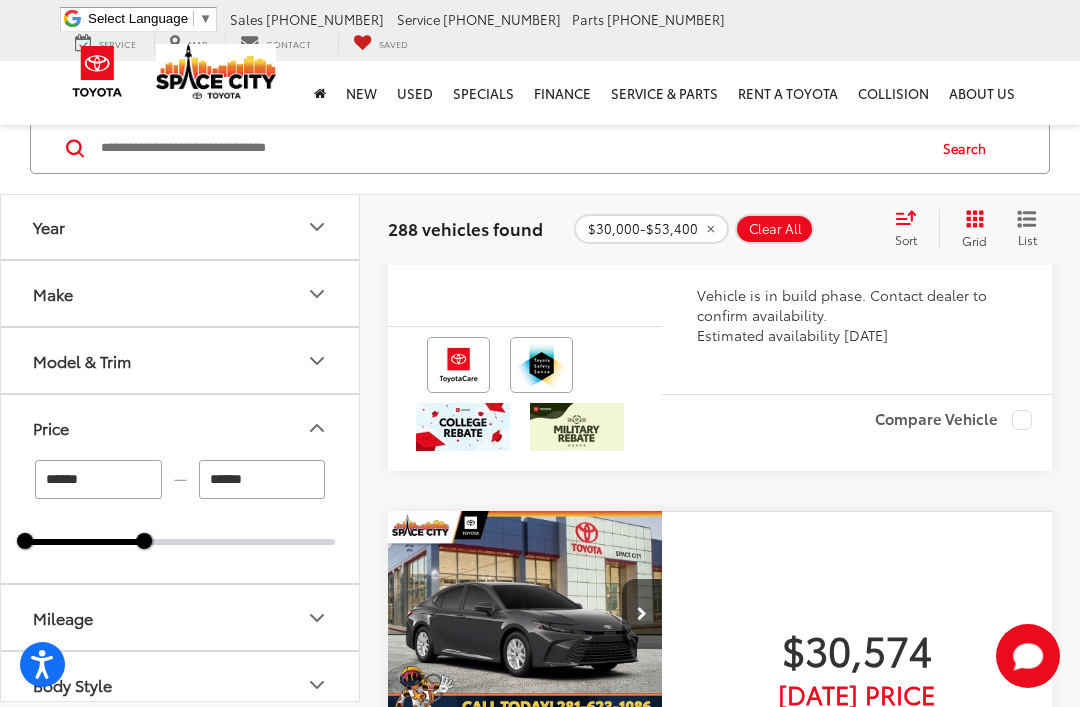 scroll, scrollTop: 5192, scrollLeft: 0, axis: vertical 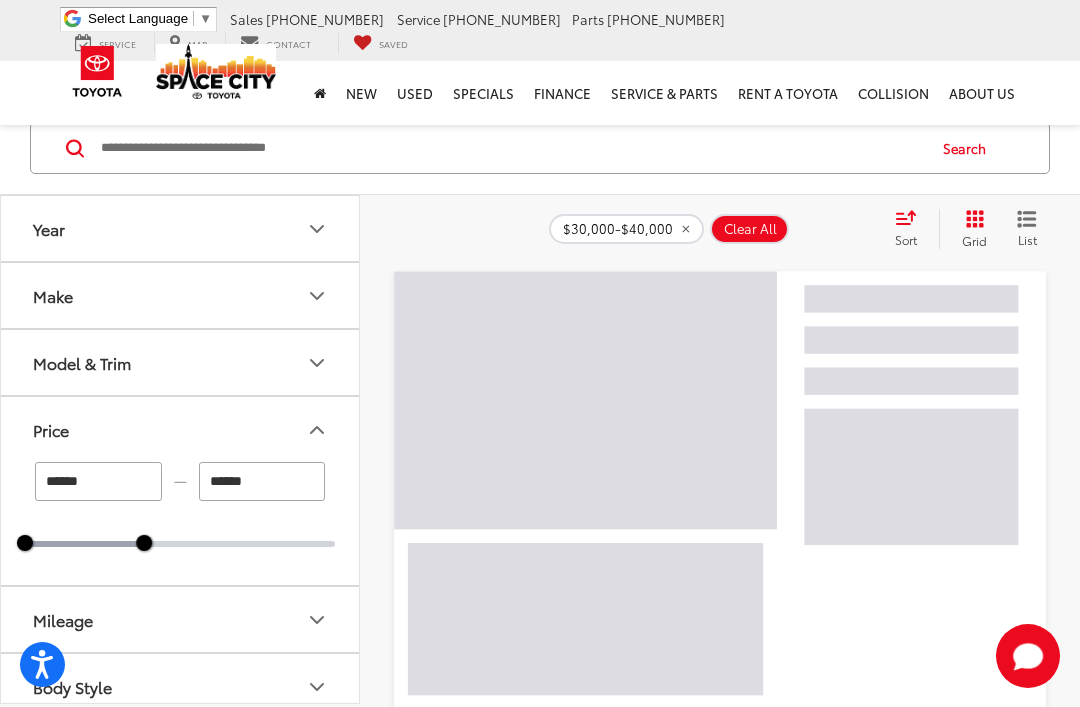 click at bounding box center (720, 493) 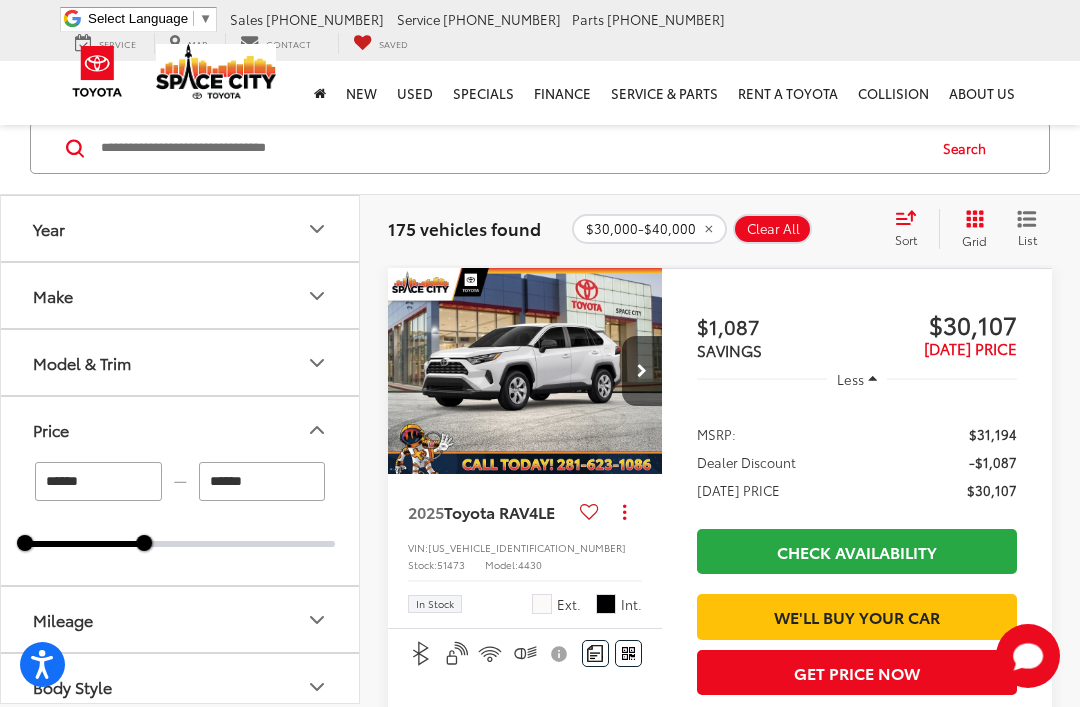 click on "******" at bounding box center (98, 481) 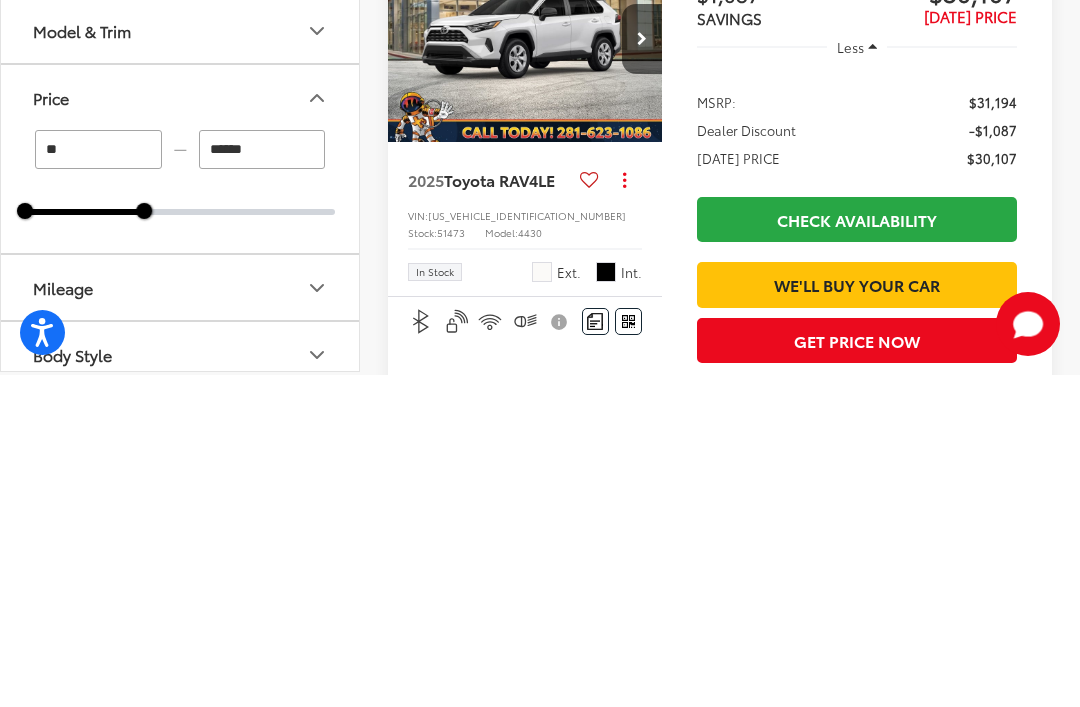 type on "*" 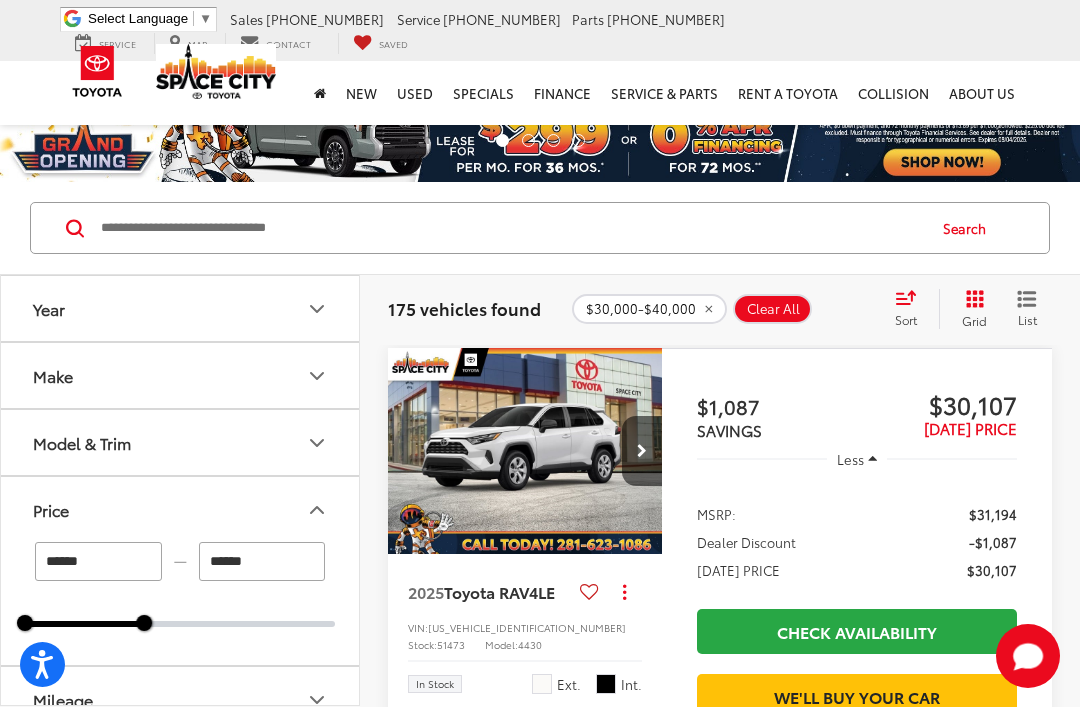 scroll, scrollTop: 25, scrollLeft: 0, axis: vertical 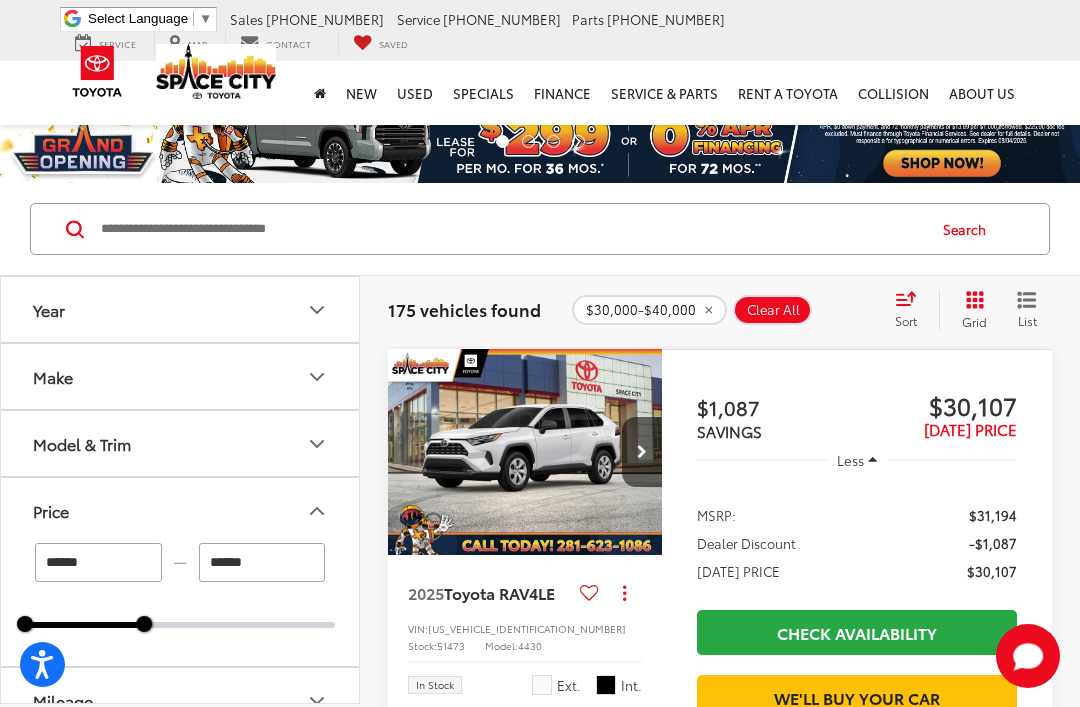 click on "$30,000-$40,000" at bounding box center (641, 310) 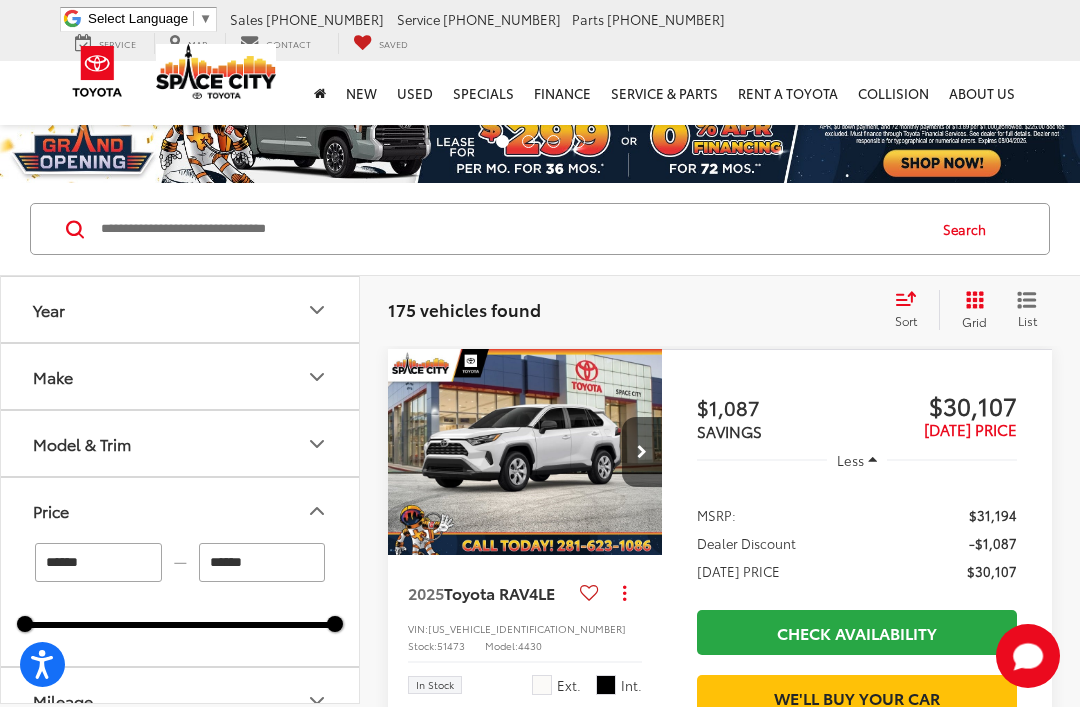 type on "******" 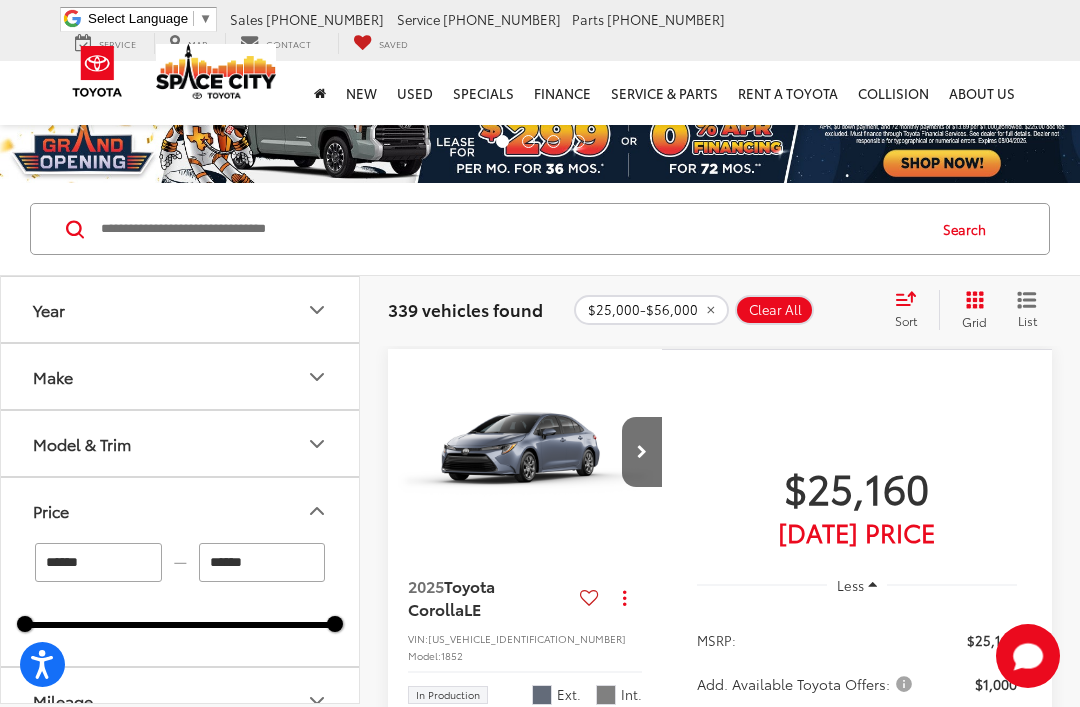 click on "******" at bounding box center [262, 562] 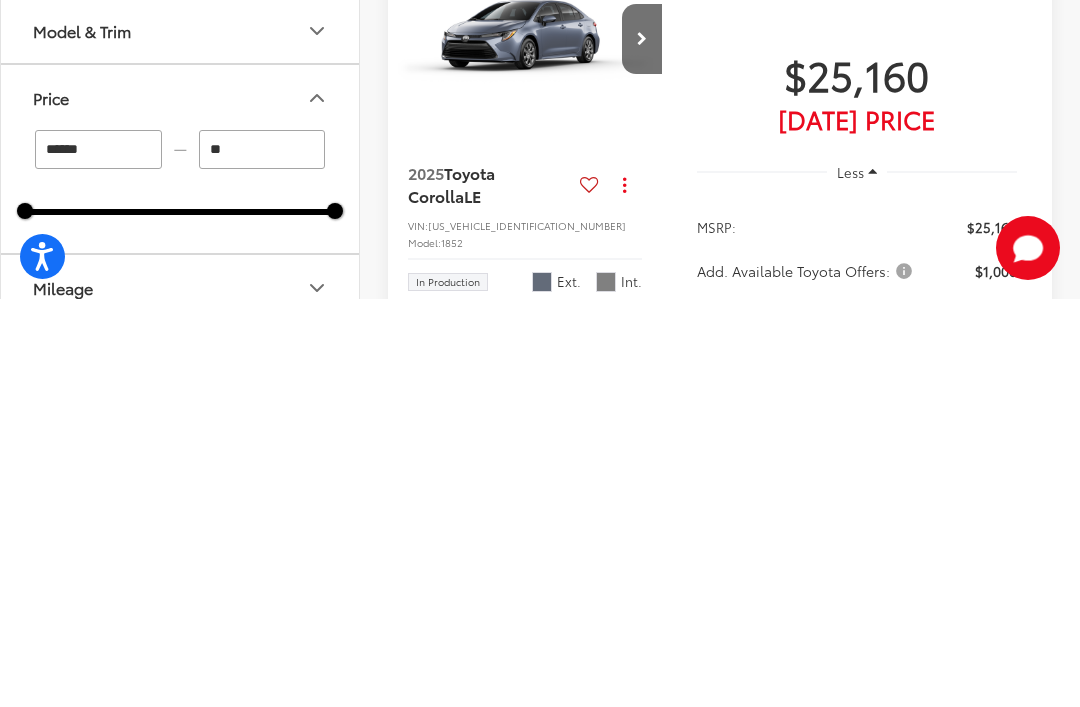 type on "*" 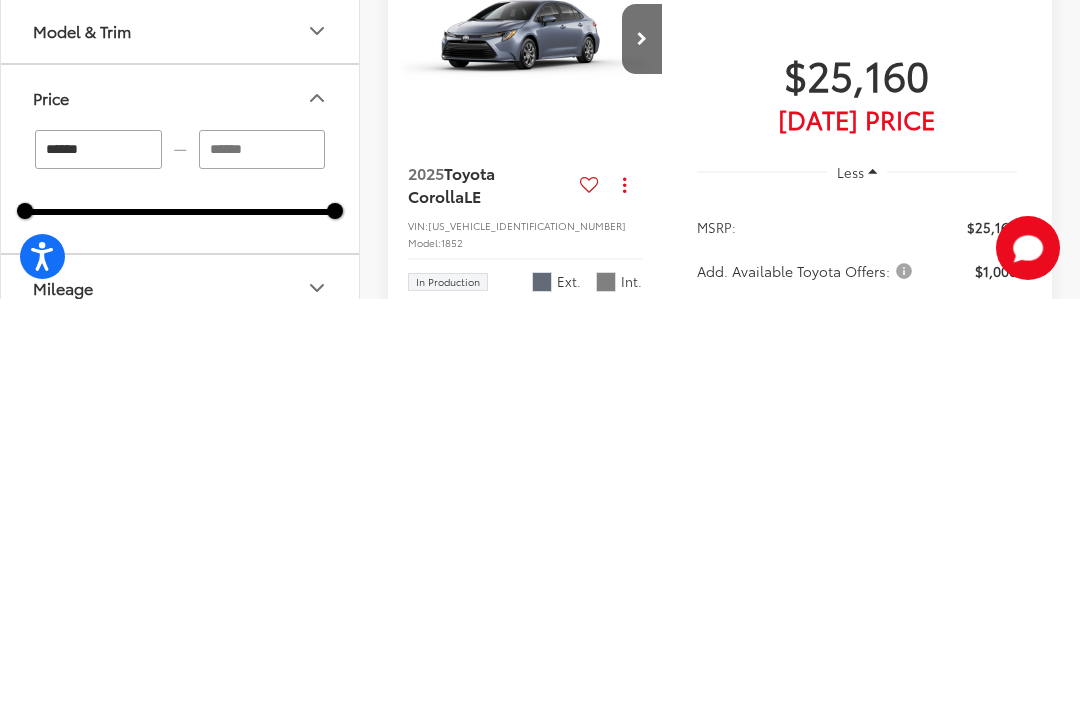 type on "*" 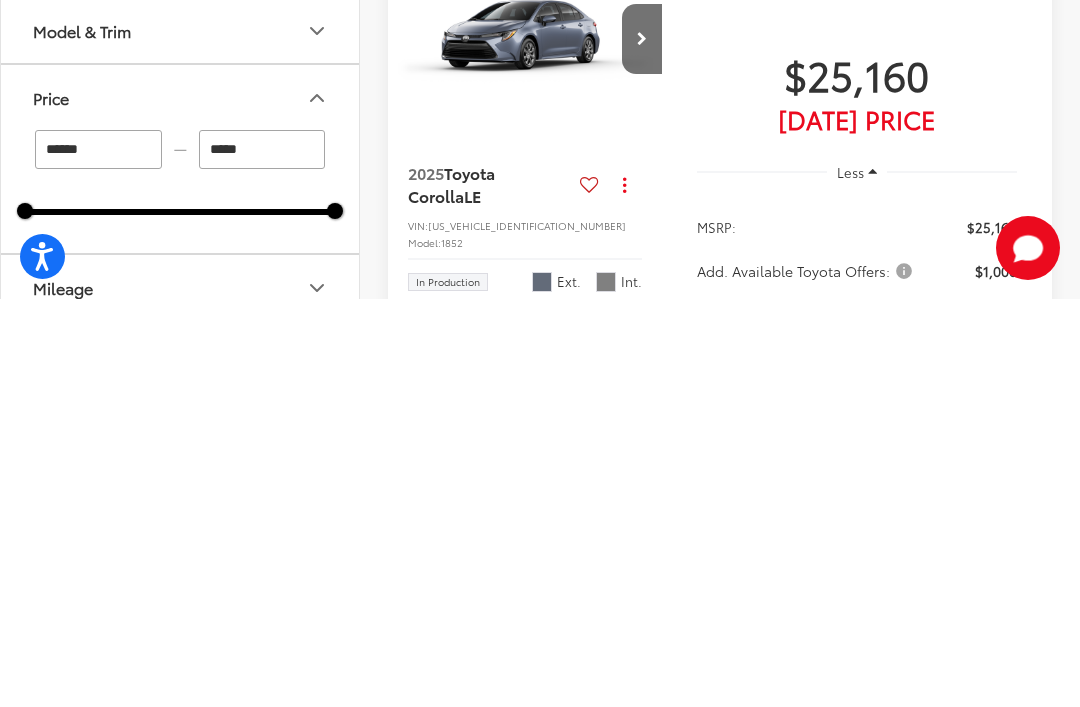 type on "******" 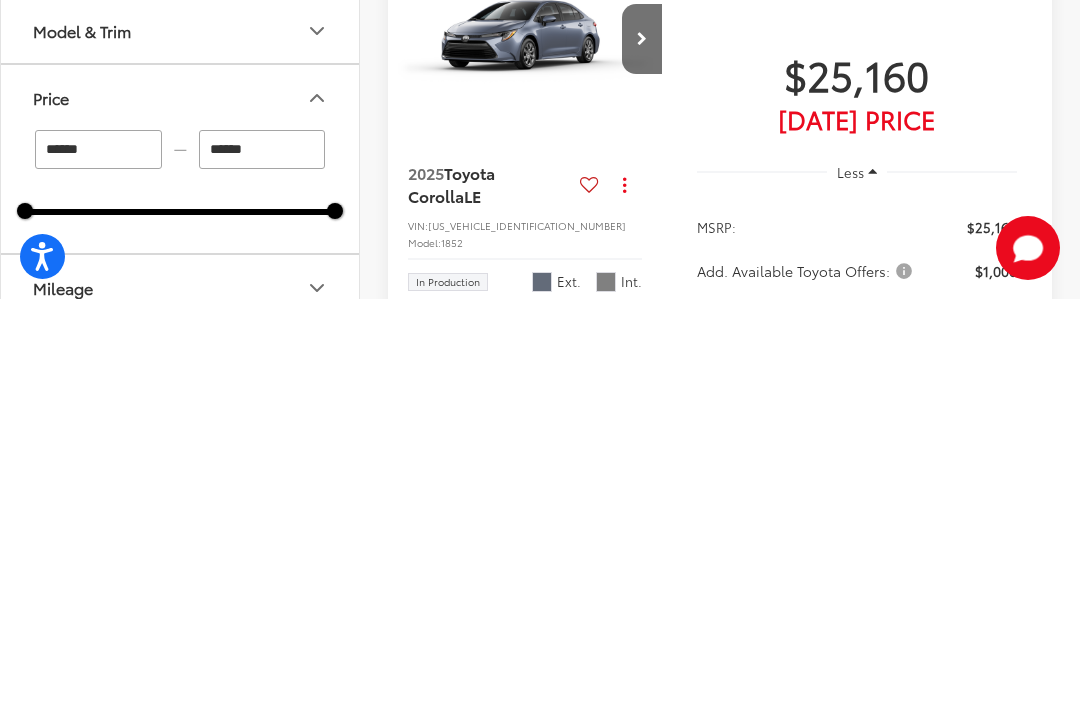 scroll, scrollTop: 438, scrollLeft: 0, axis: vertical 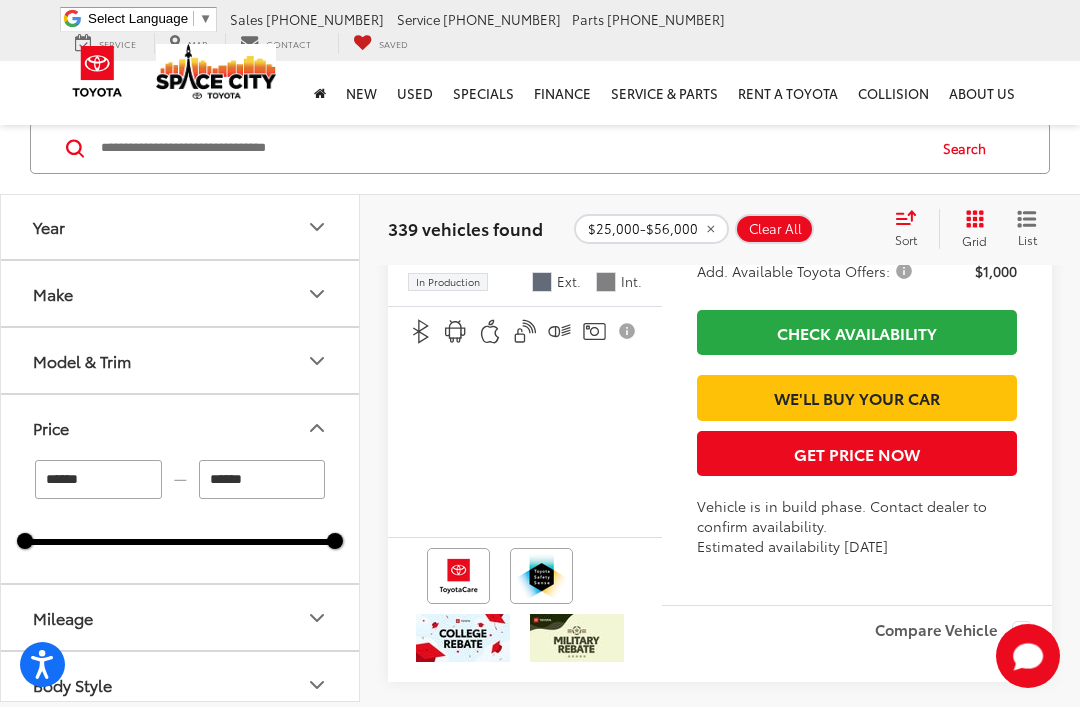 click on "Price" at bounding box center (181, 427) 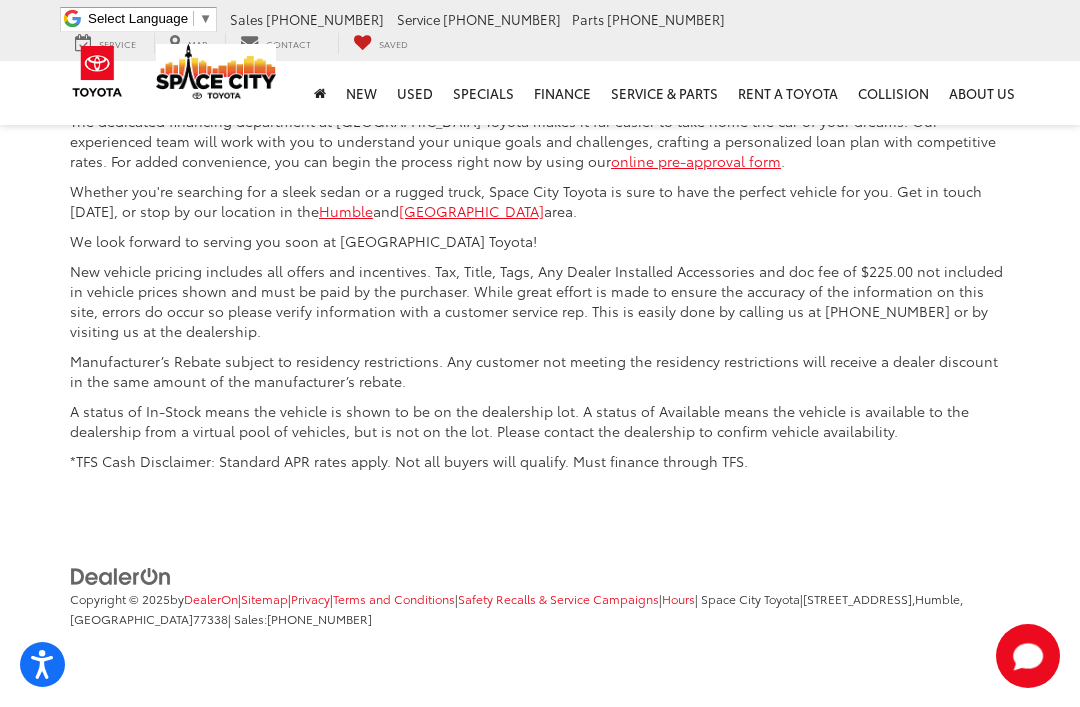 scroll, scrollTop: 10276, scrollLeft: 0, axis: vertical 